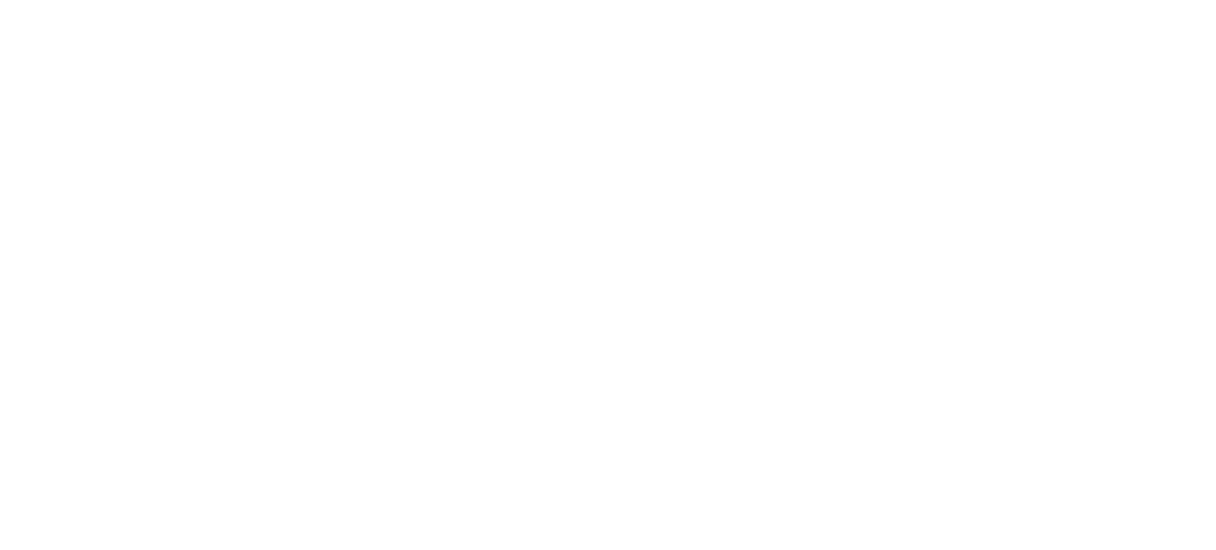 scroll, scrollTop: 0, scrollLeft: 0, axis: both 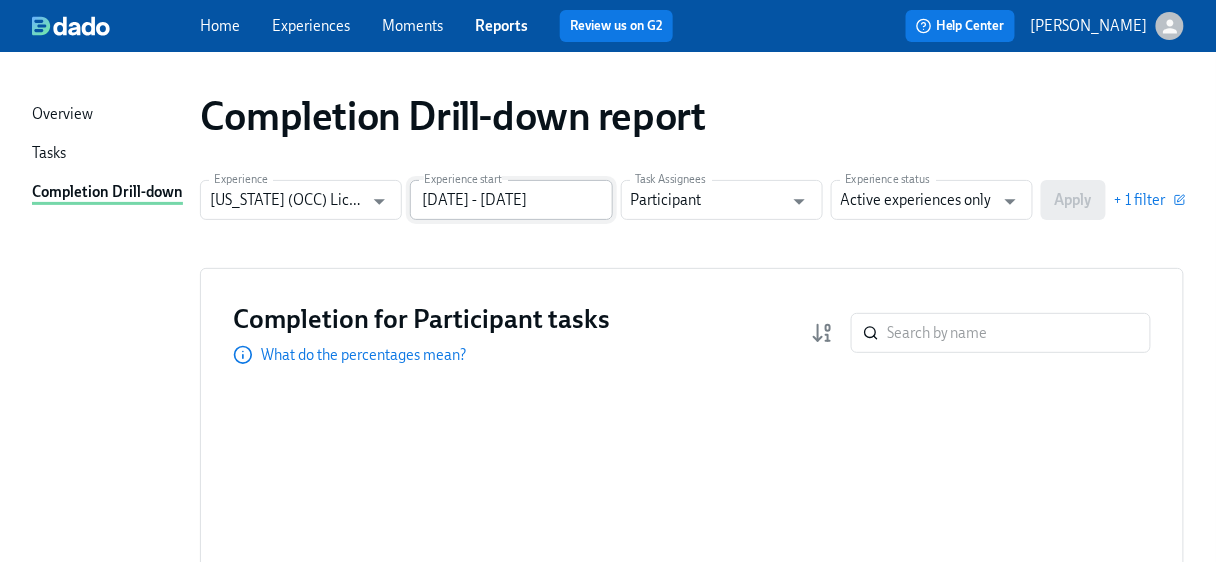 click on "[DATE] - [DATE]" at bounding box center [511, 200] 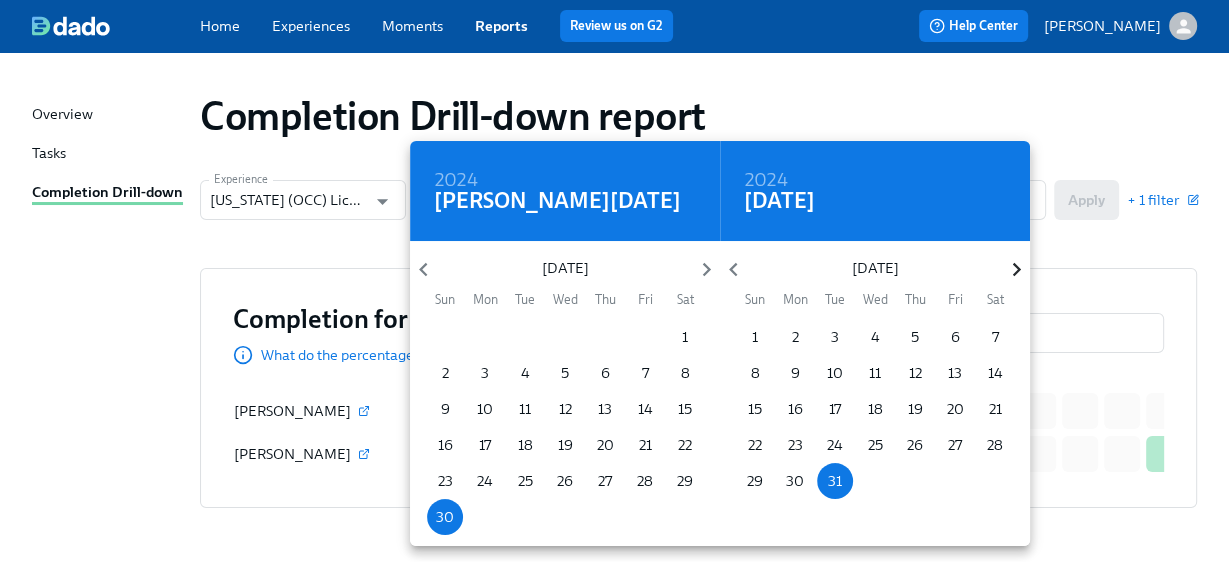 click 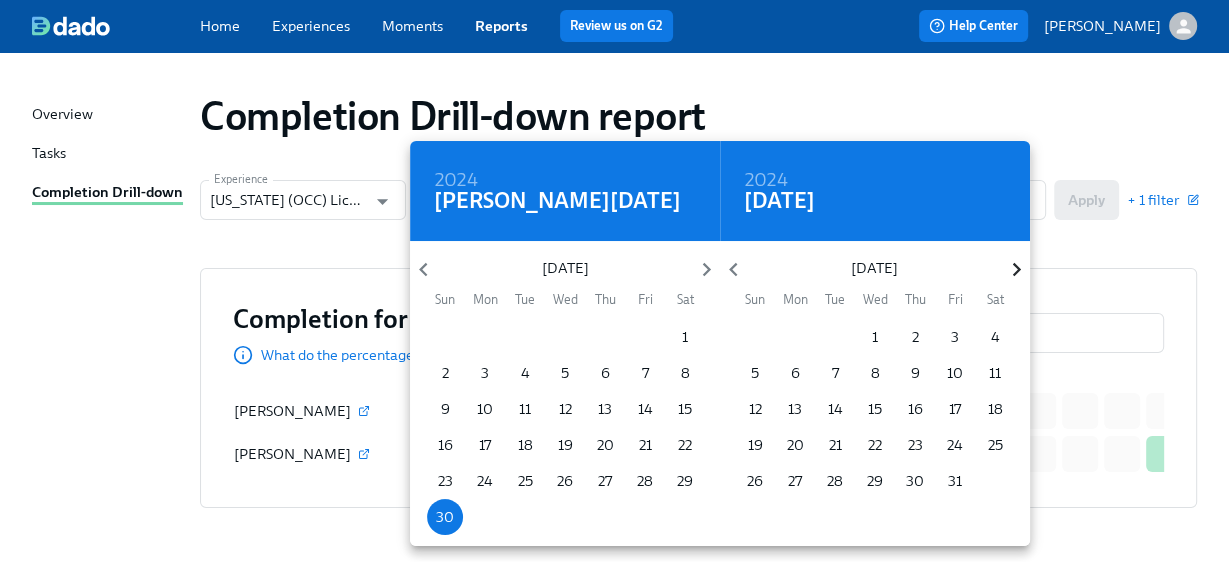 click 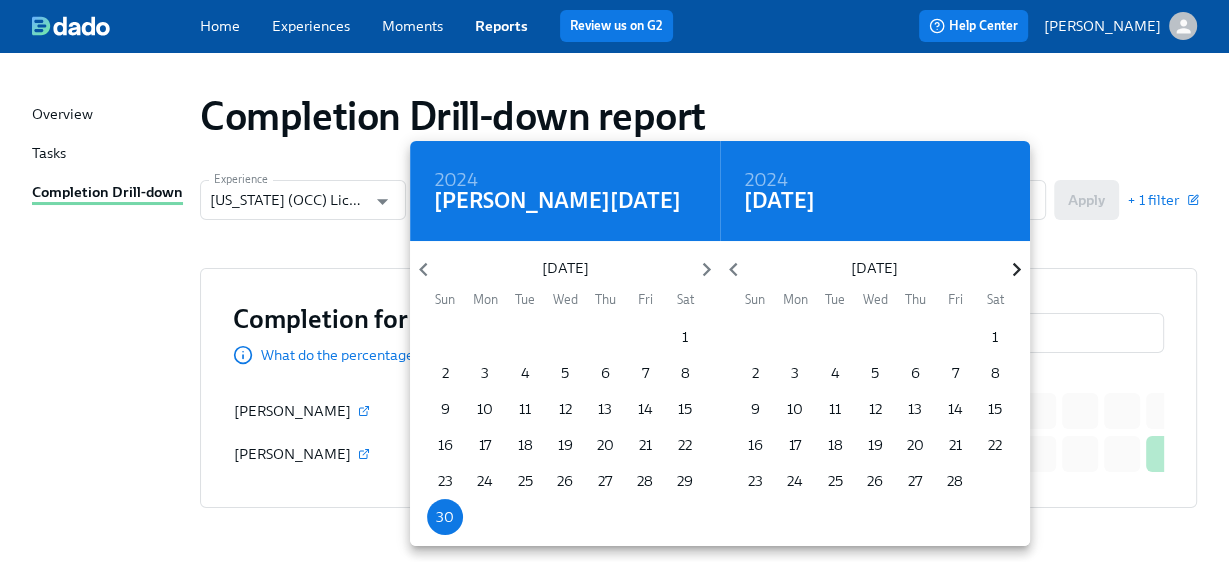 click 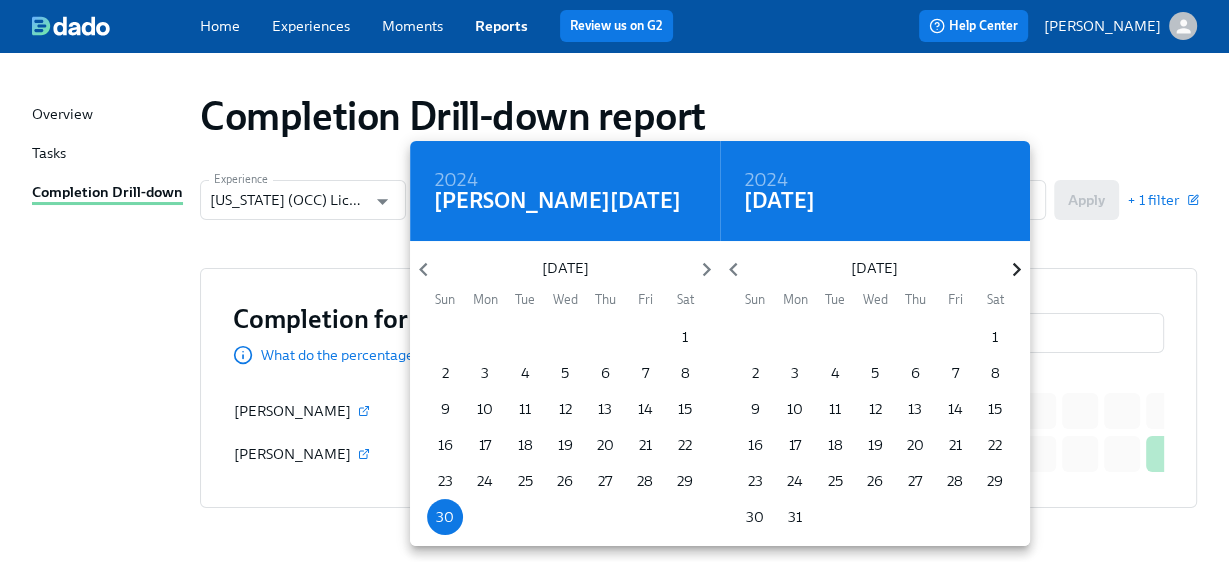 click 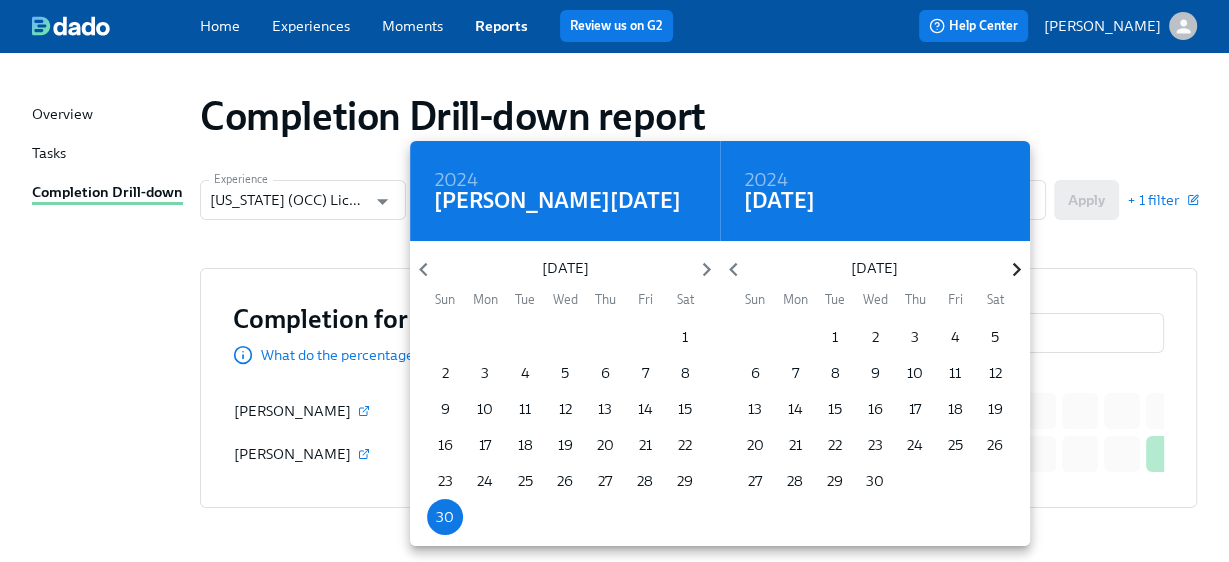 click 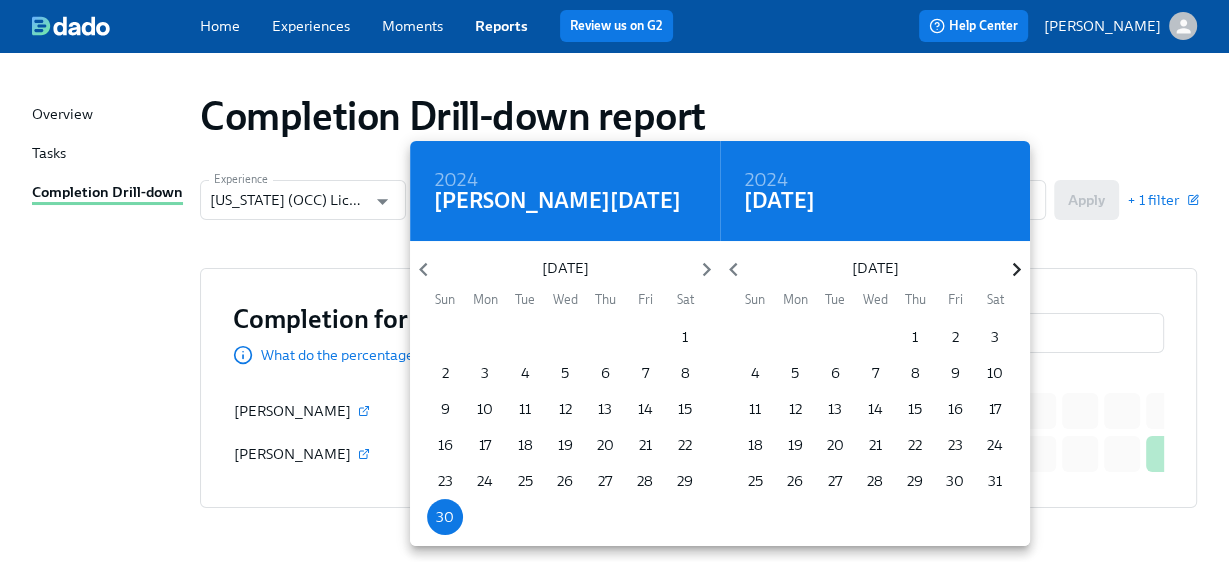 click 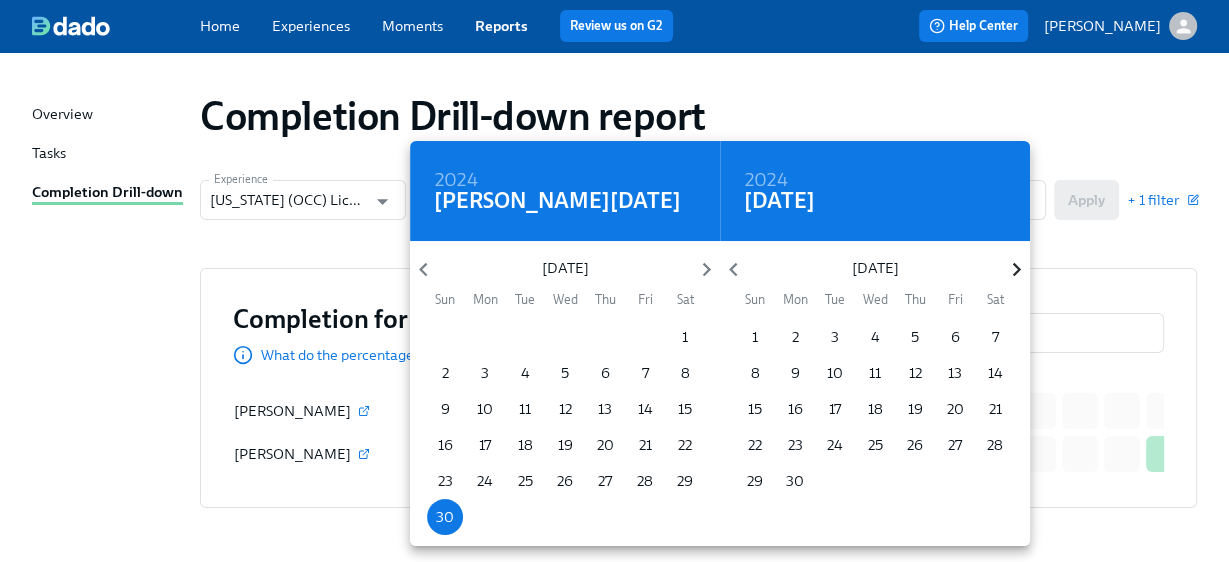click 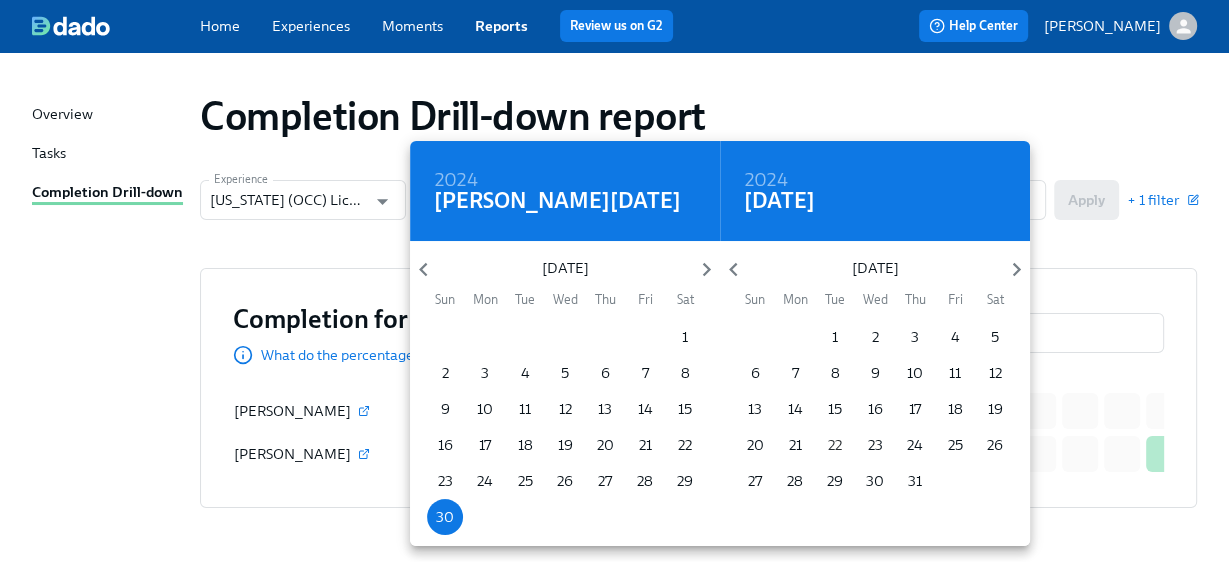 click on "22" at bounding box center [835, 445] 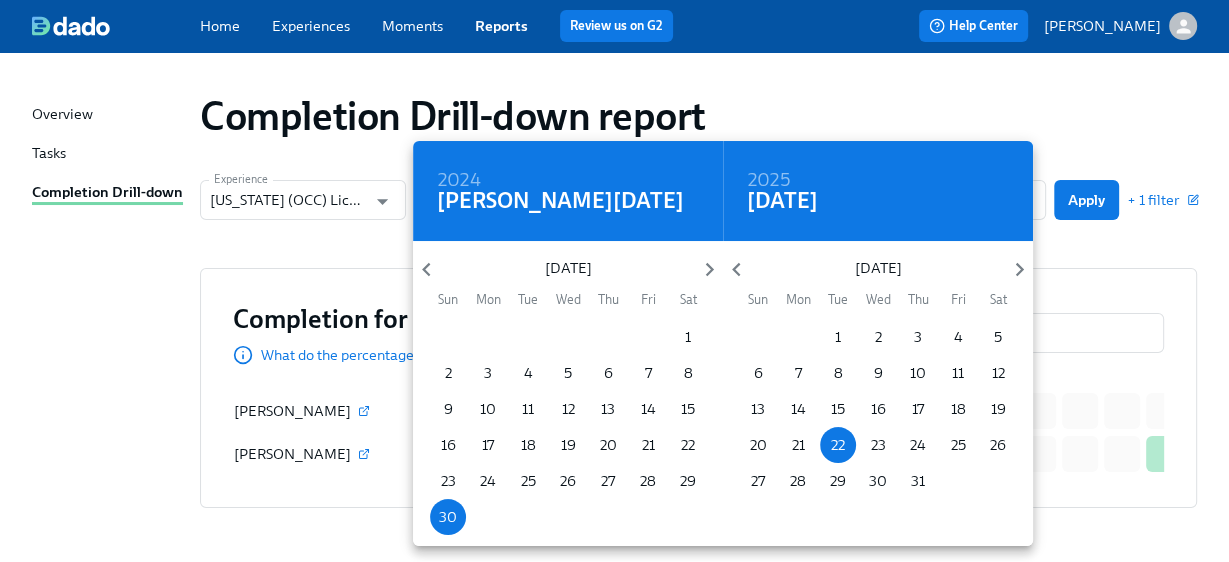 click at bounding box center [614, 281] 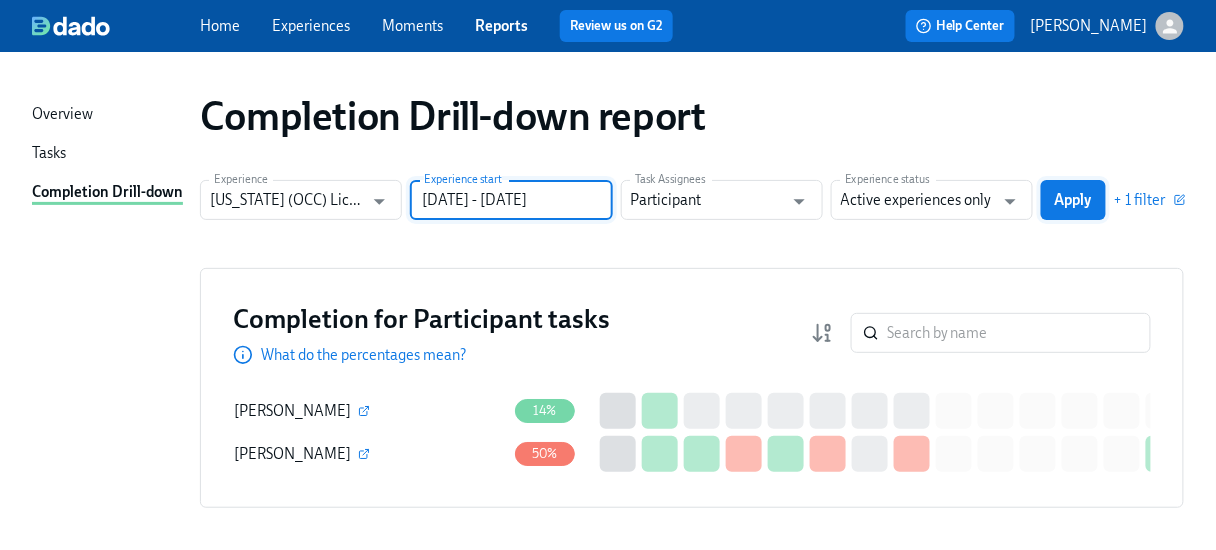 click on "Apply" at bounding box center (1073, 200) 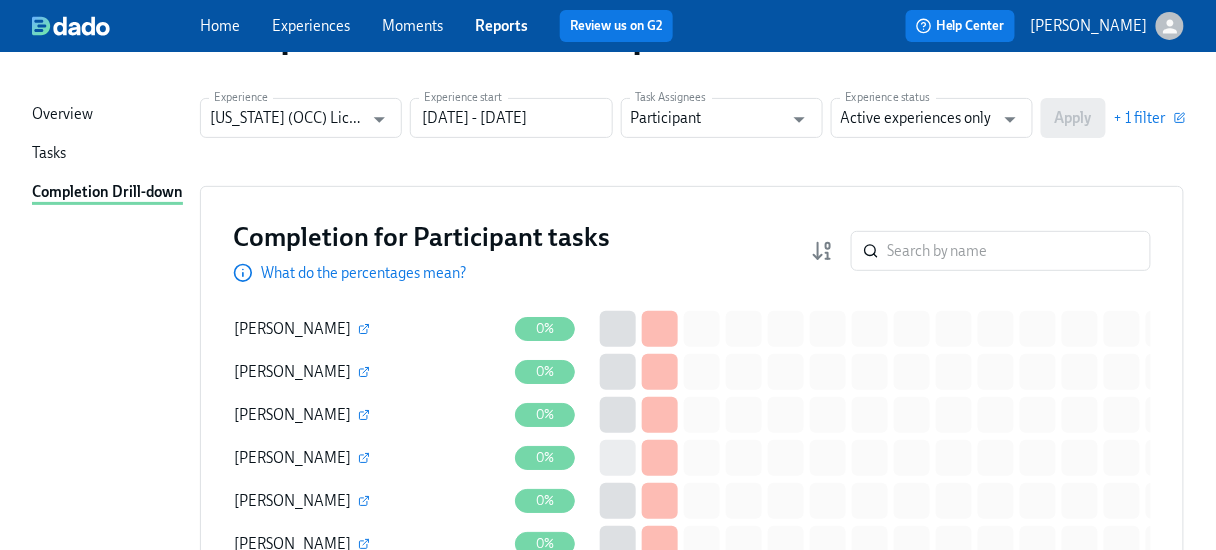 scroll, scrollTop: 0, scrollLeft: 0, axis: both 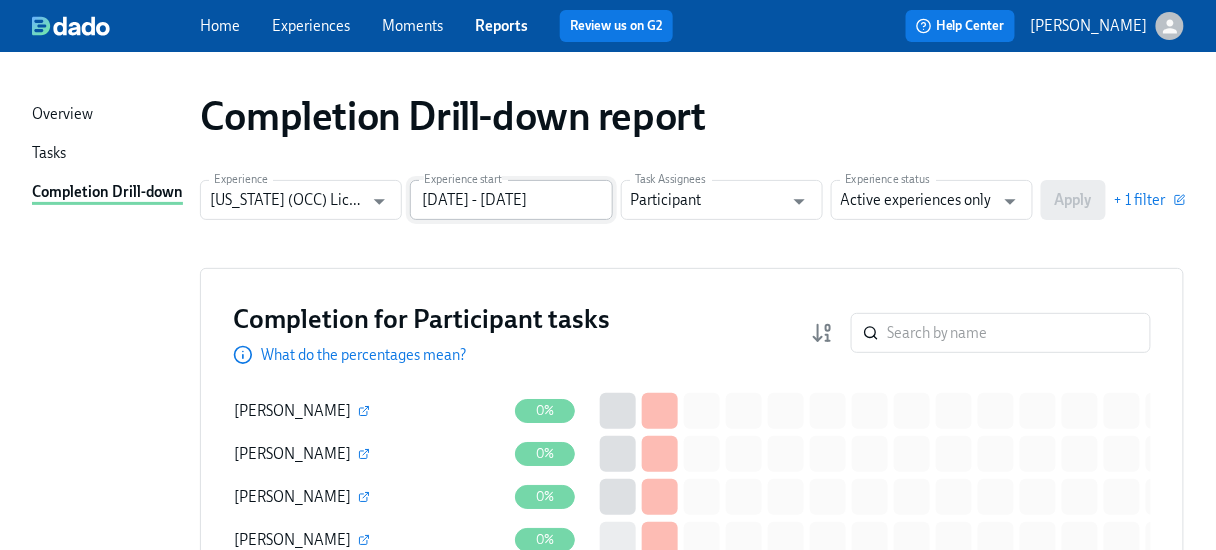 click on "[DATE] - [DATE]" at bounding box center [511, 200] 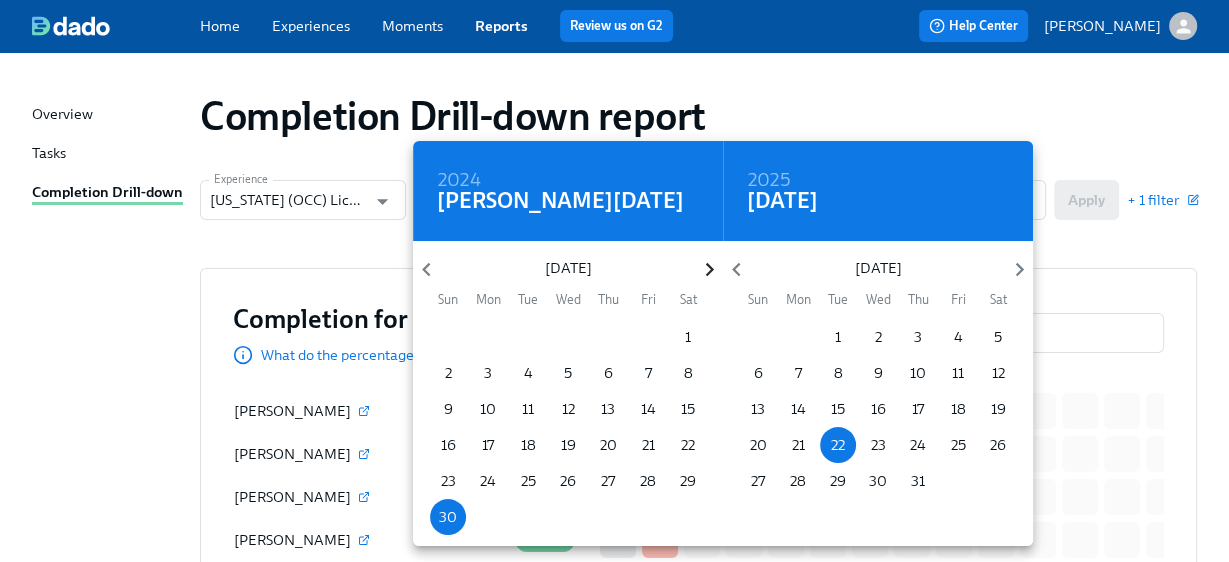 click 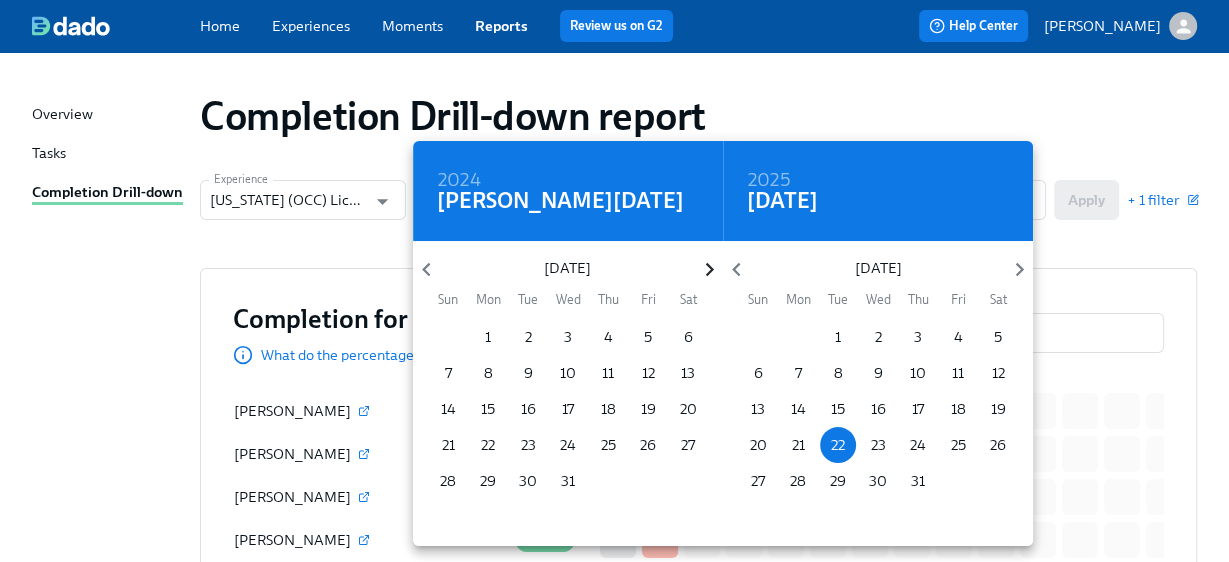 click 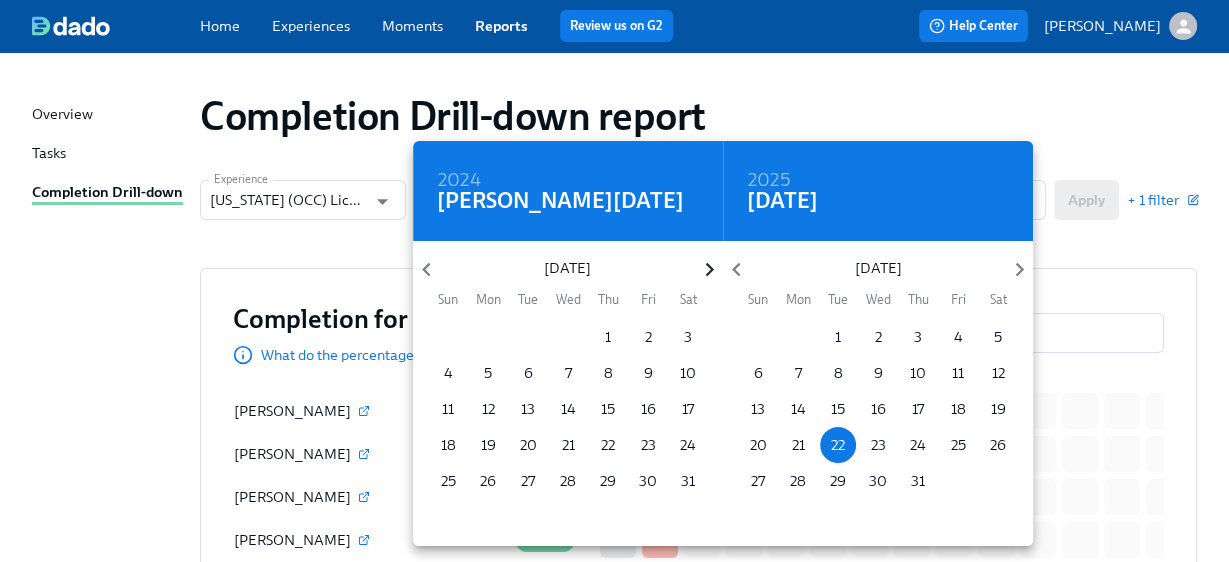 click 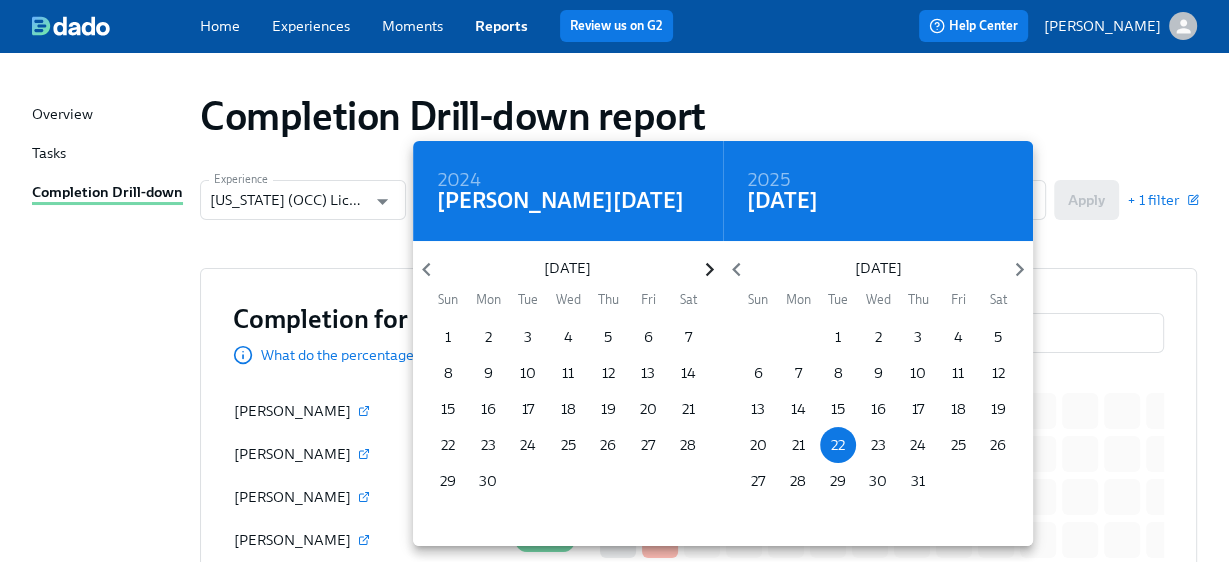 click 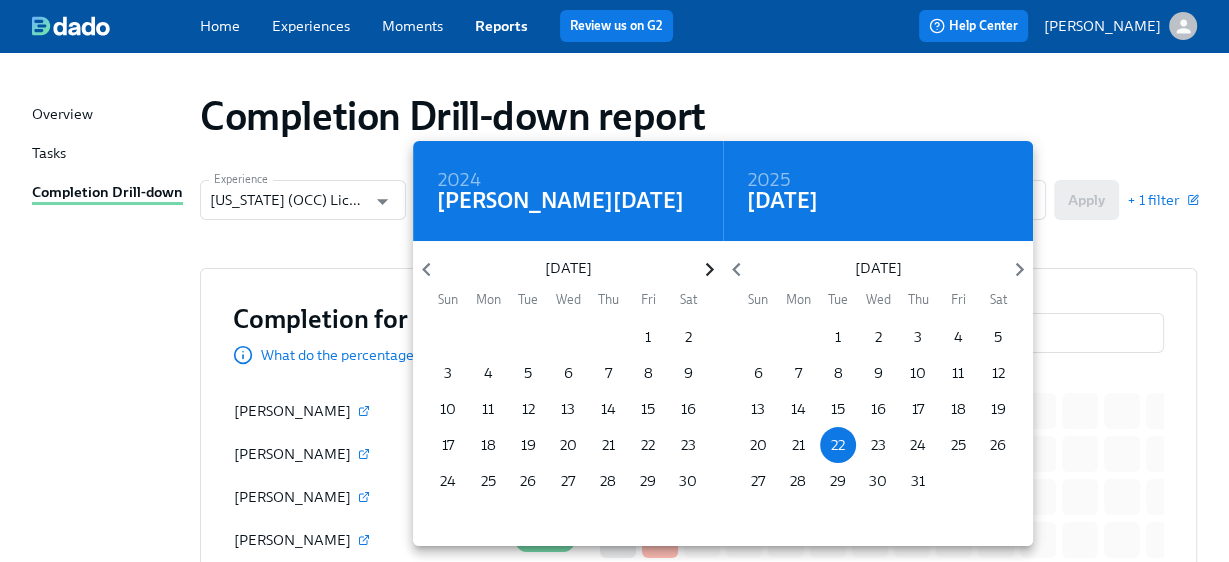 click 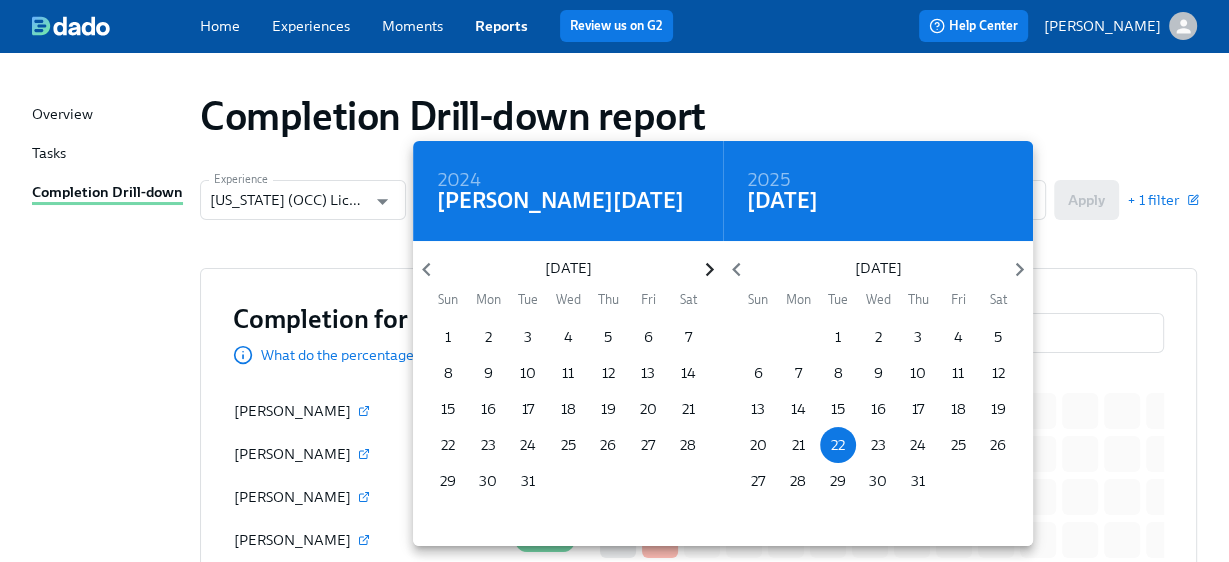 click 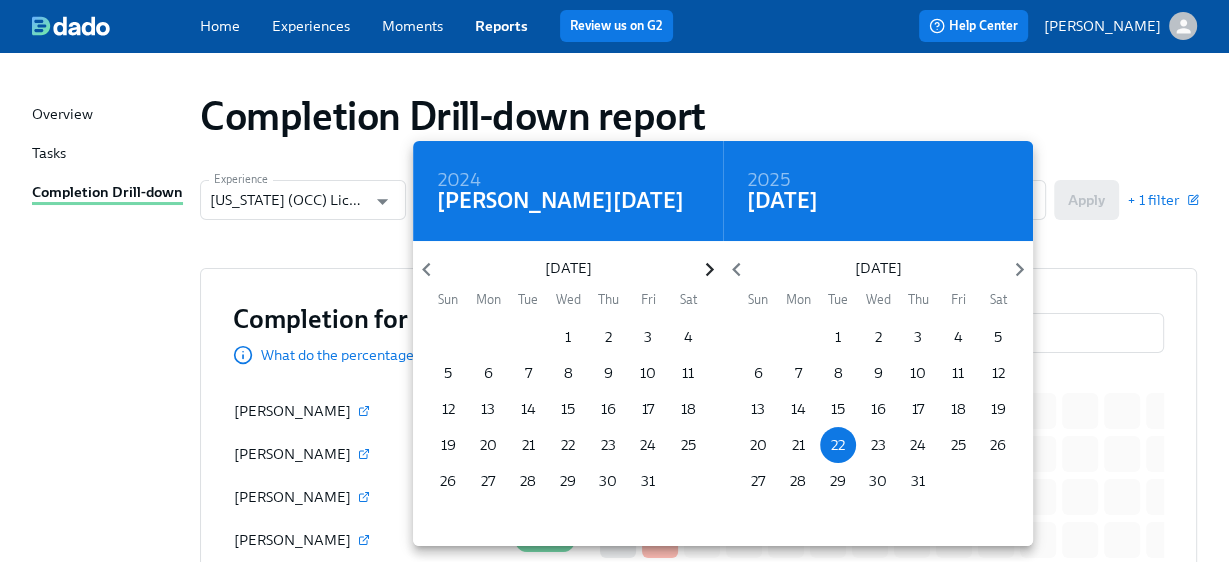 click 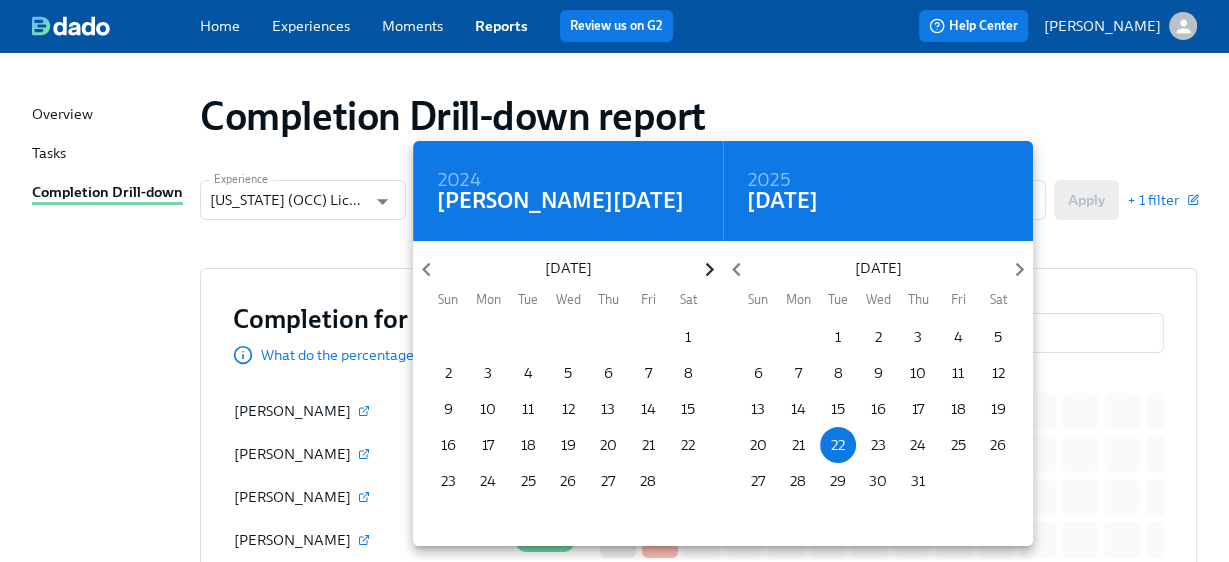 click 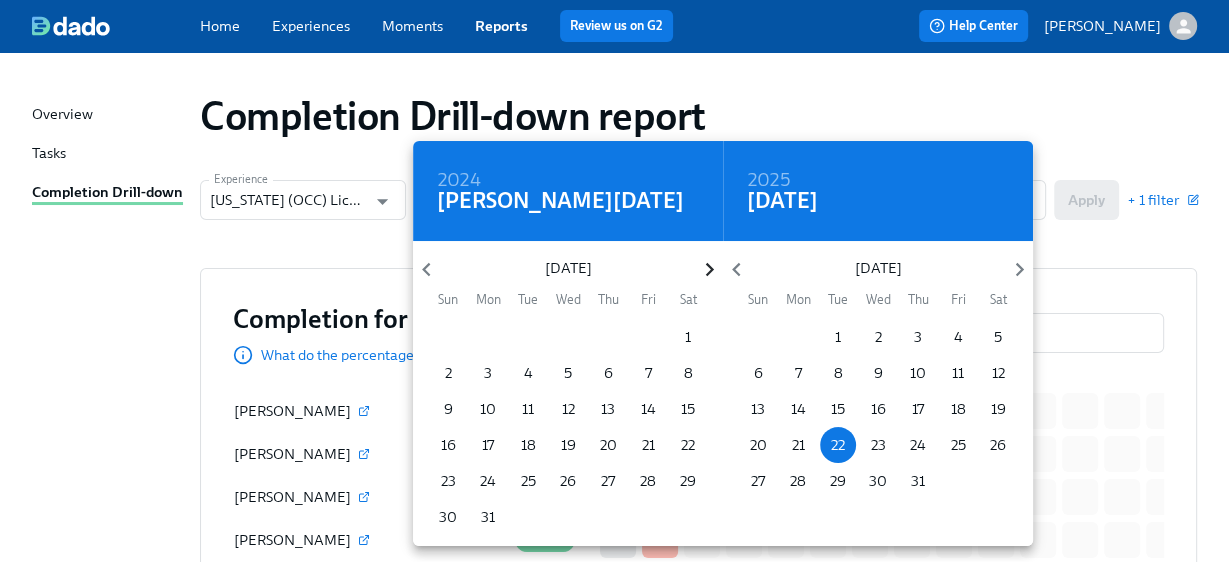 click 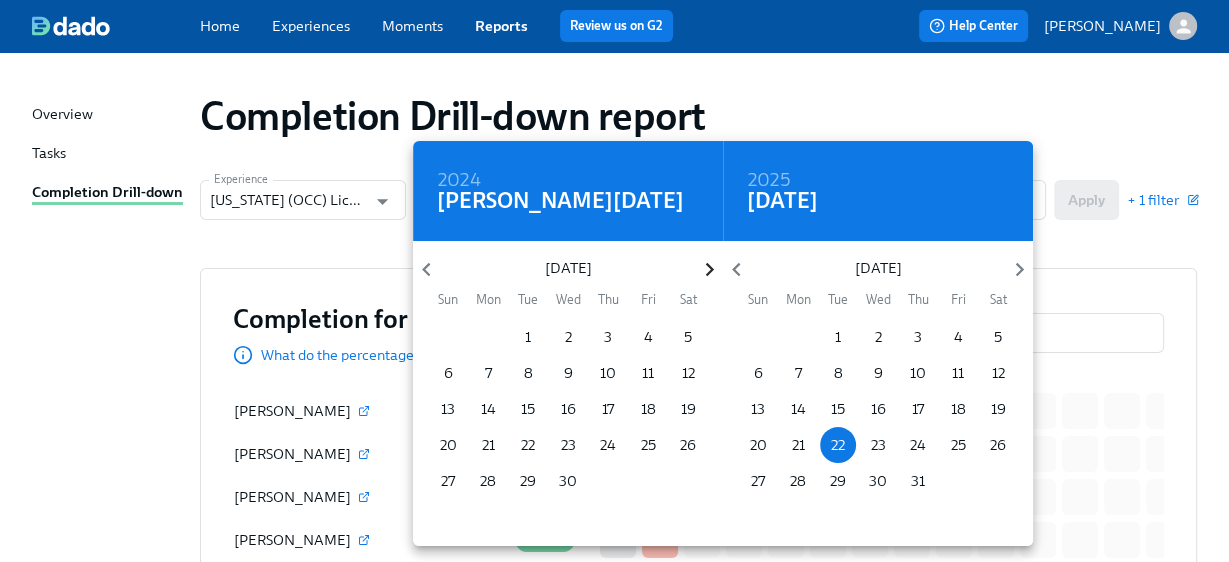 click 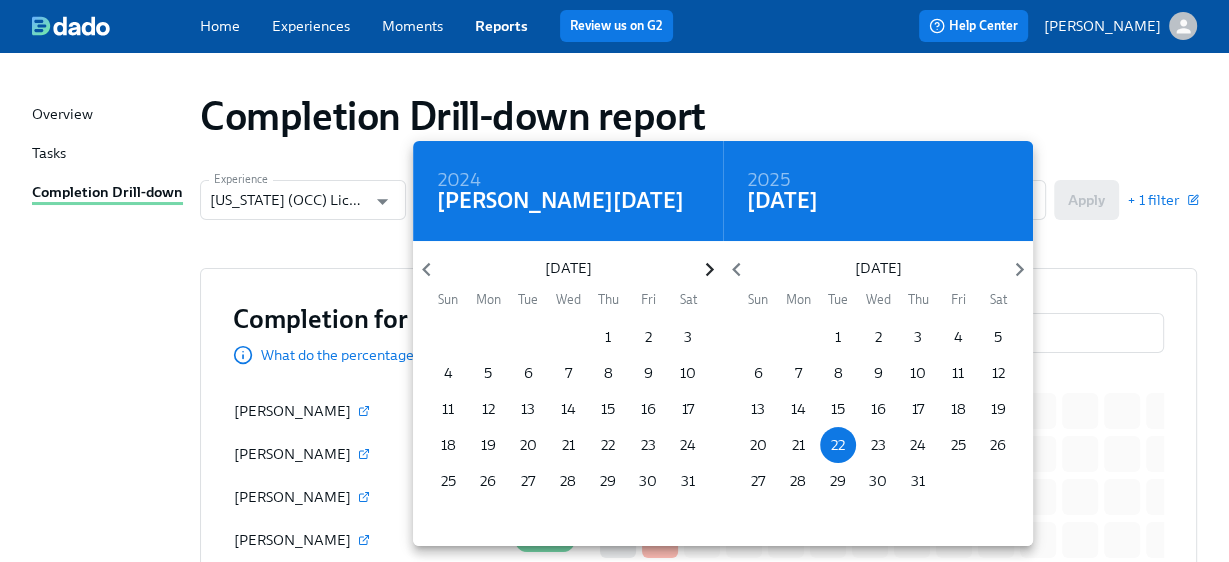 click 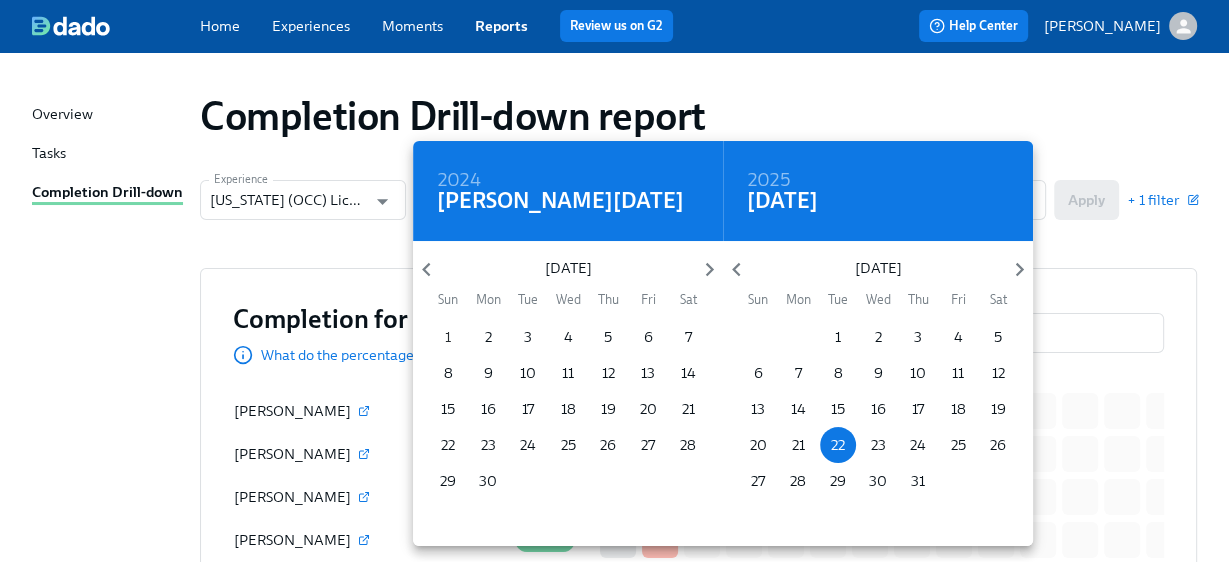 click on "1" at bounding box center [448, 337] 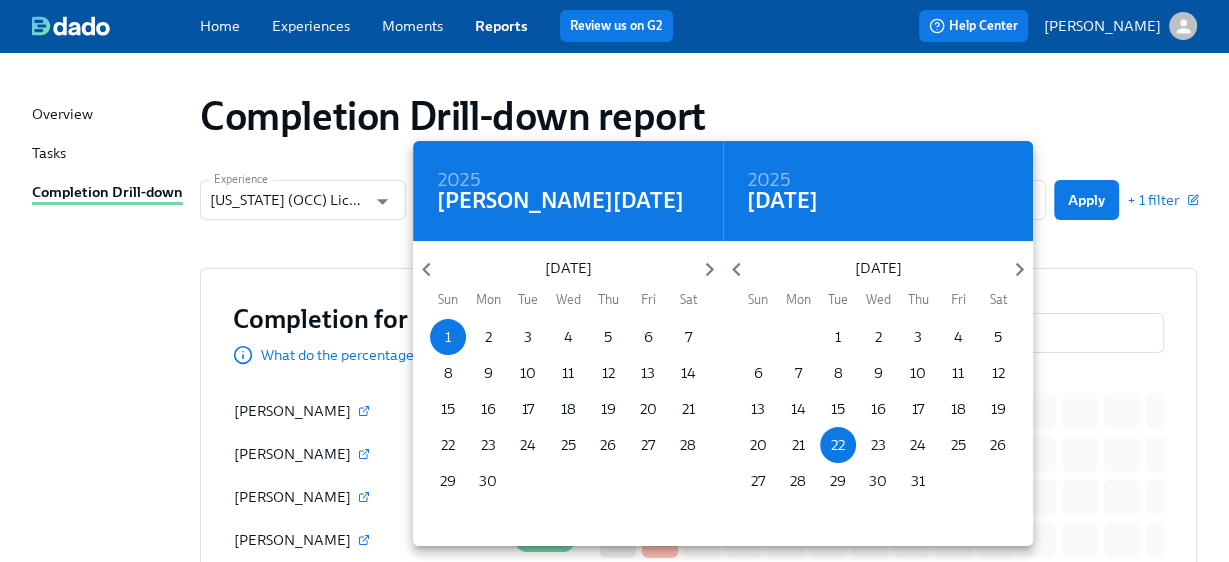 click at bounding box center [614, 281] 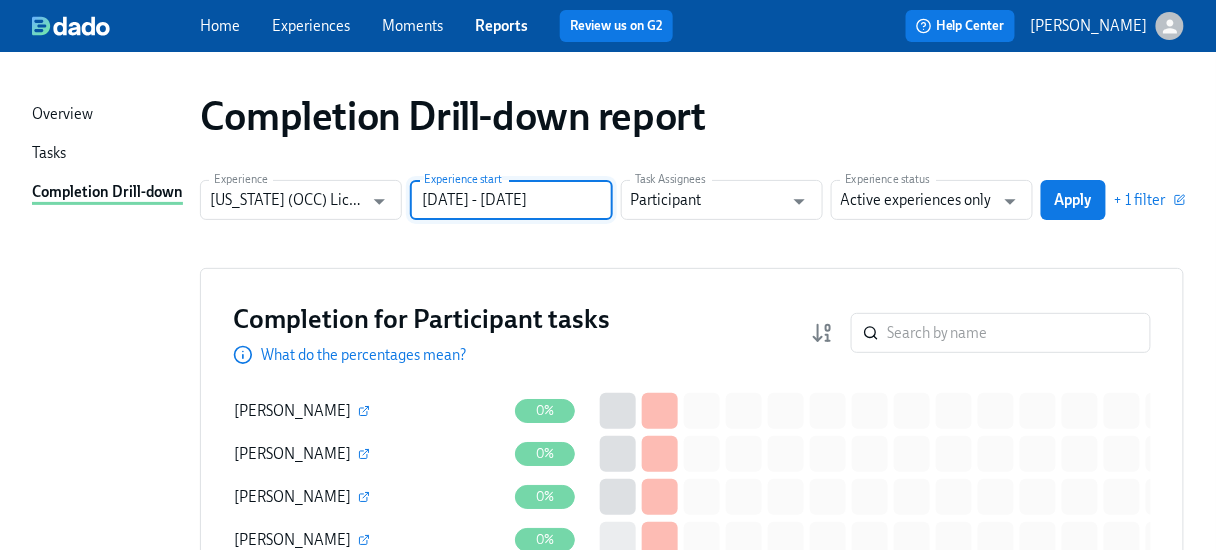 click on "2025 [PERSON_NAME] [DATE] Mon Tue Wed Thu Fri Sat 1 2 3 4 5 6 7 8 9 10 11 12 13 14 15 16 17 18 19 20 21 22 23 24 25 26 27 28 29 30 1 2 3 [DATE] Tue, [DATE] [DATE] Mon Tue Wed Thu Fri Sat 29 30 1 2 3 4 5 6 7 8 9 10 11 12 13 14 15 16 17 18 19 20 21 22 23 24 25 26 27 28 29 30 31 1 2" at bounding box center (608, 275) 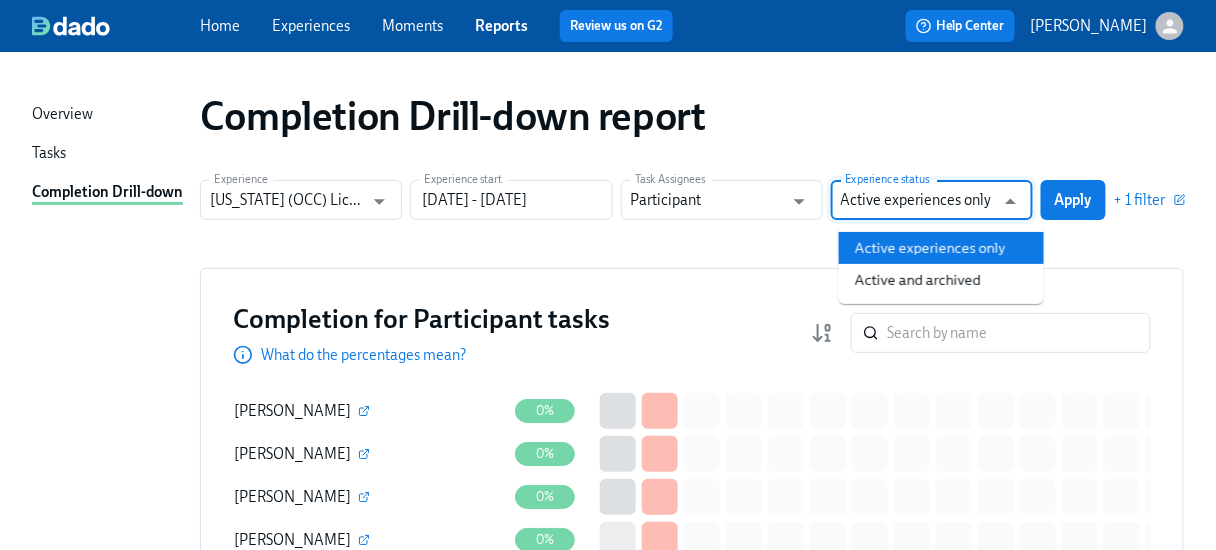 click on "Active experiences only" at bounding box center [917, 200] 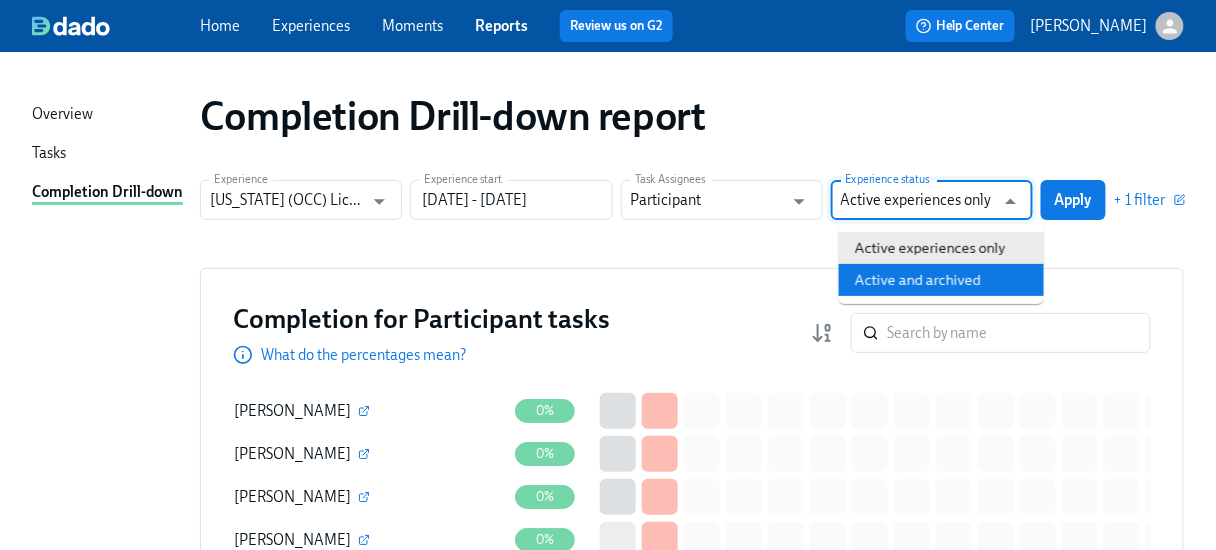 click on "Active and archived" at bounding box center (941, 280) 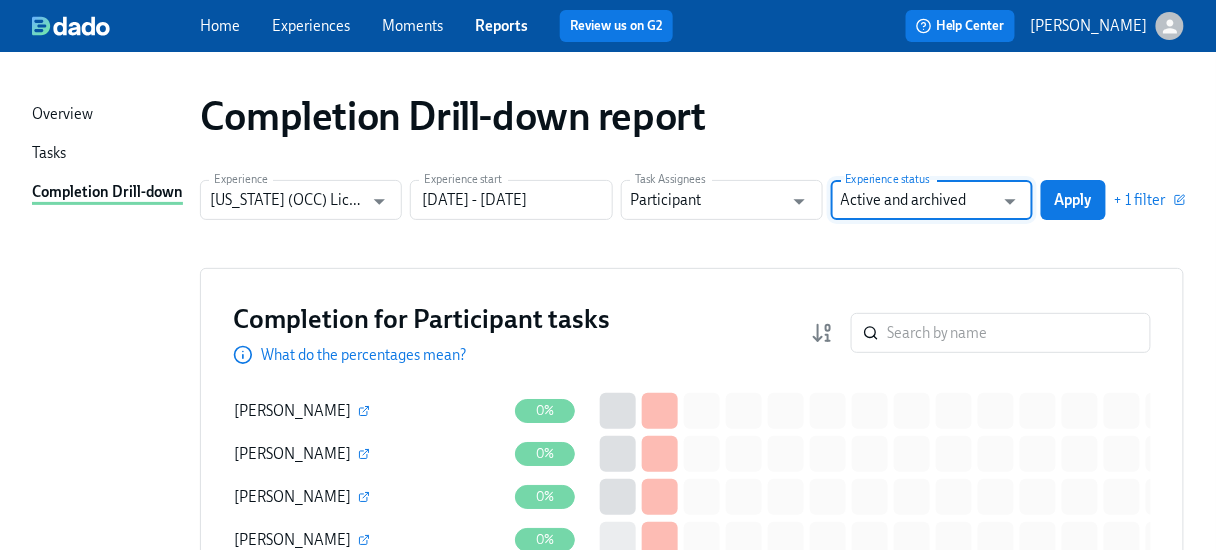 click on "Apply" at bounding box center (1073, 200) 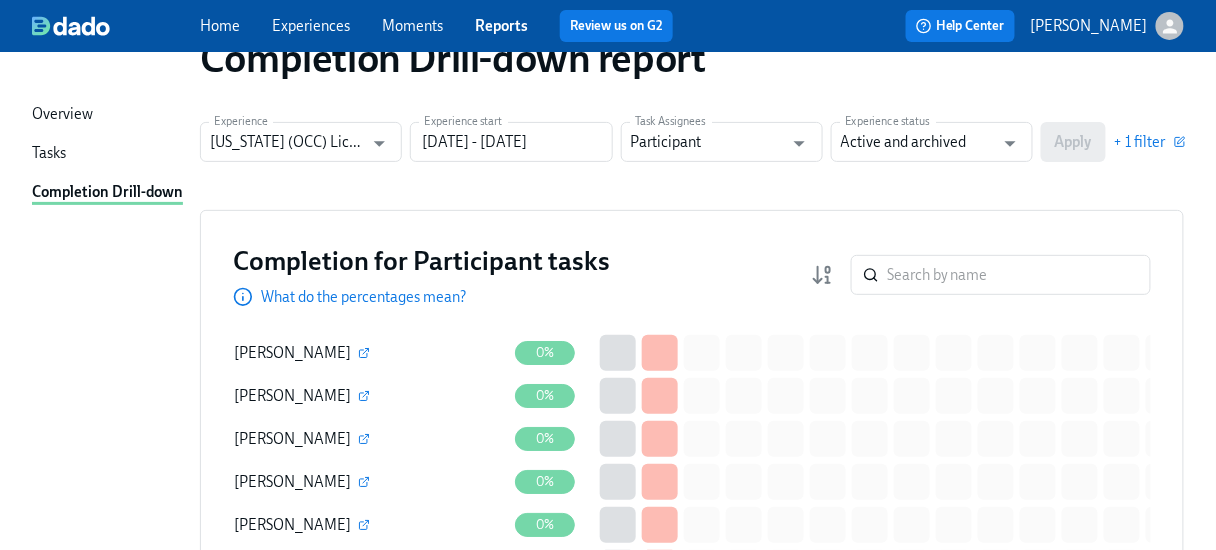 scroll, scrollTop: 0, scrollLeft: 0, axis: both 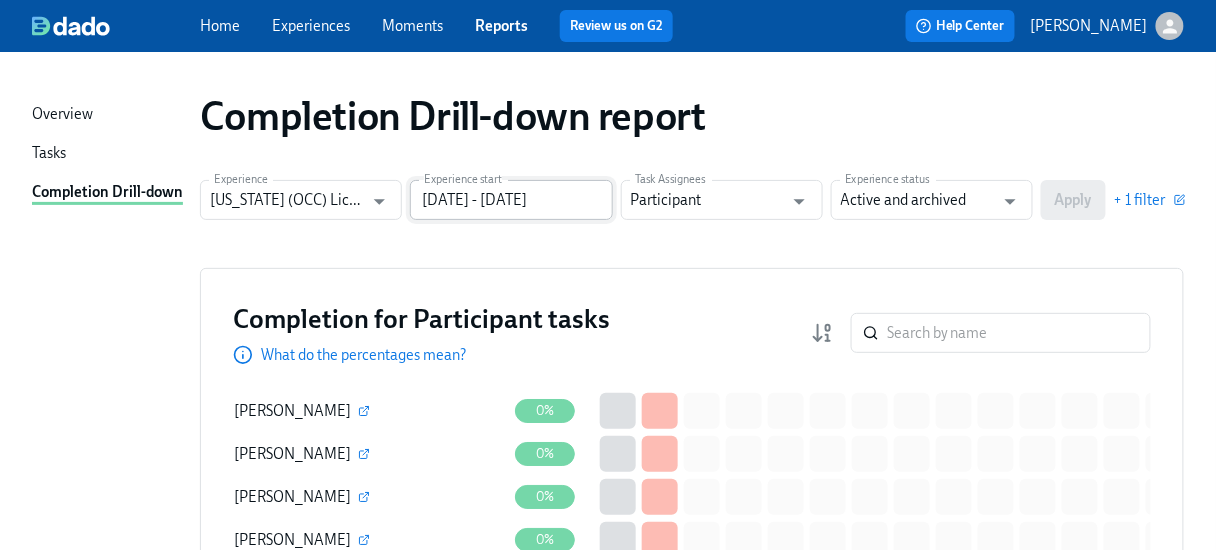 click on "[DATE] - [DATE]" at bounding box center [511, 200] 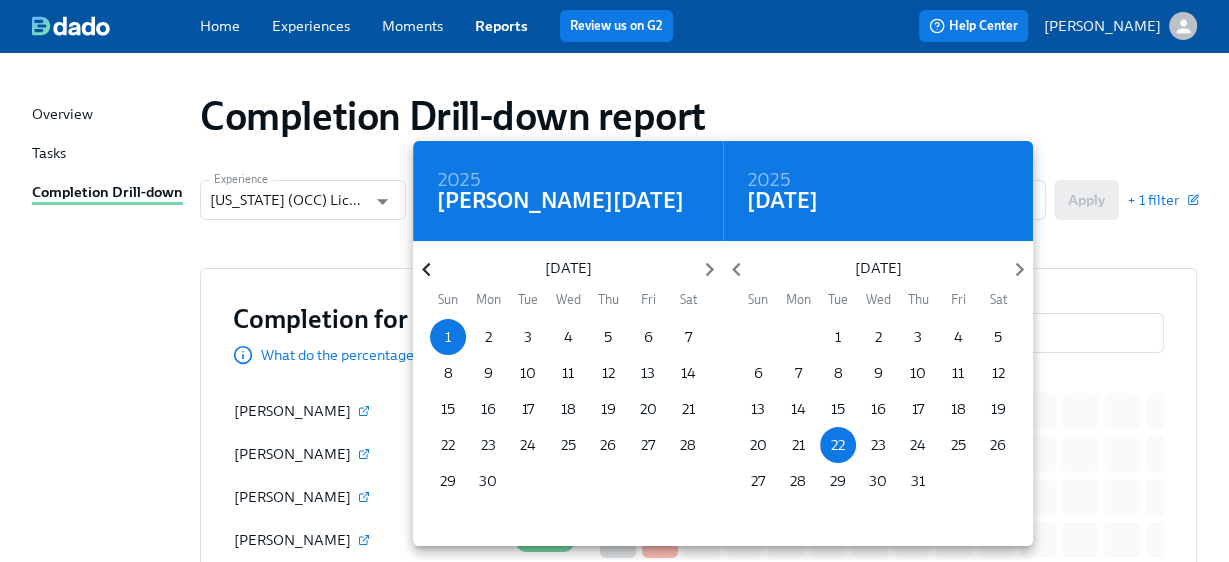 click 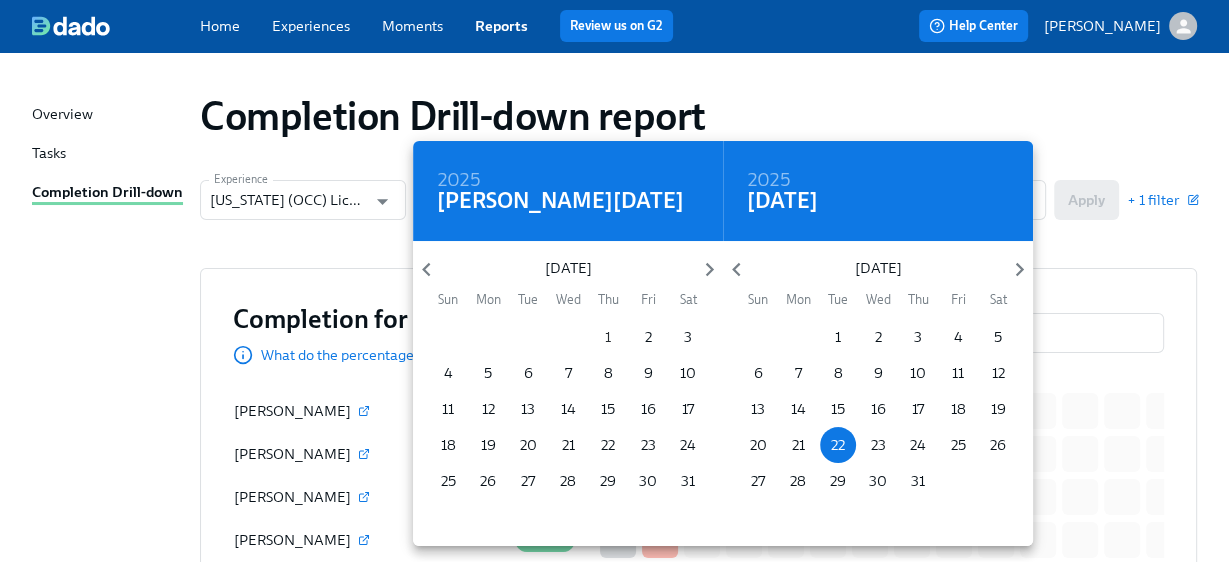 click on "1" at bounding box center (608, 337) 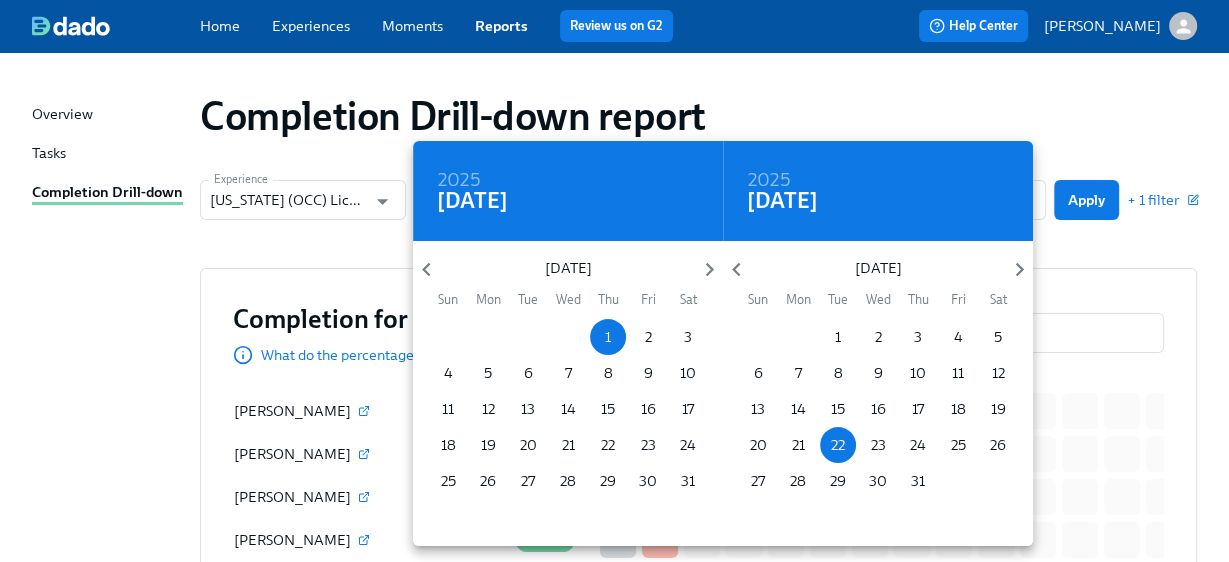 click at bounding box center (614, 281) 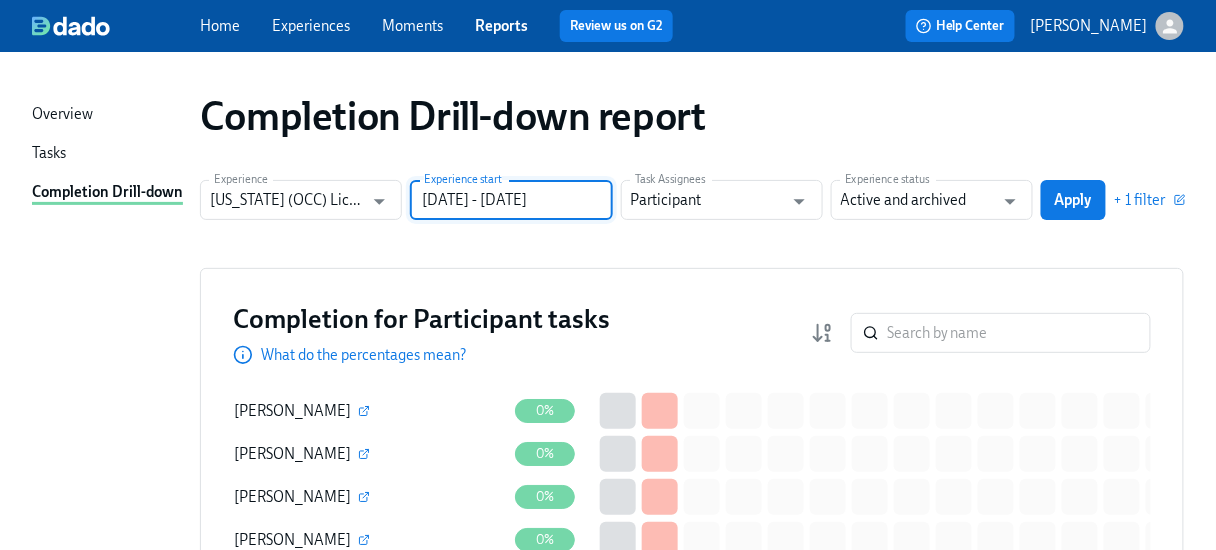 click on "Apply" at bounding box center (1073, 200) 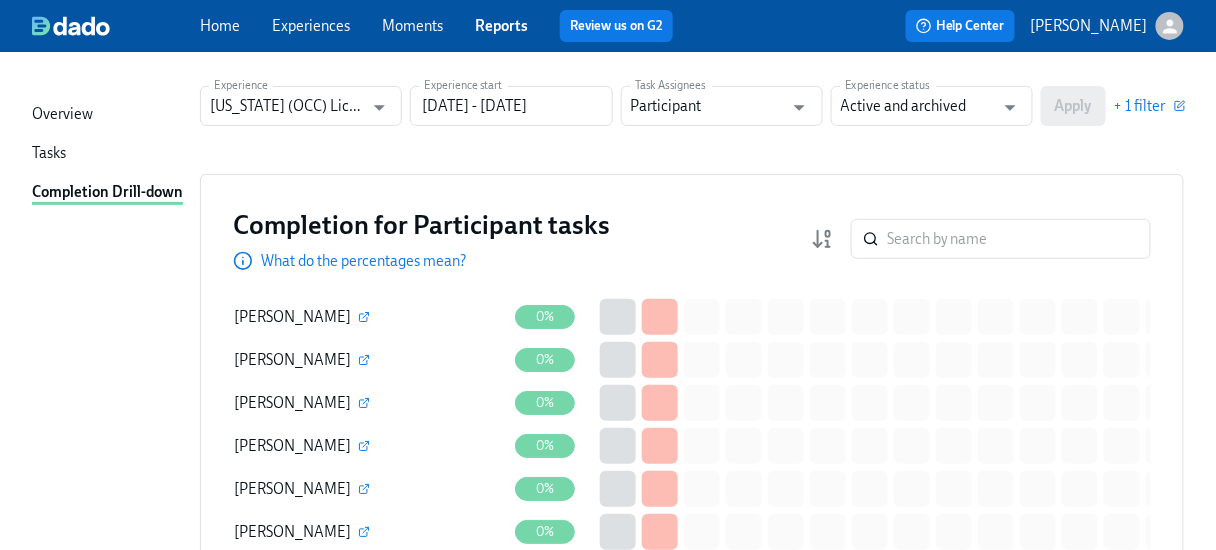 scroll, scrollTop: 0, scrollLeft: 0, axis: both 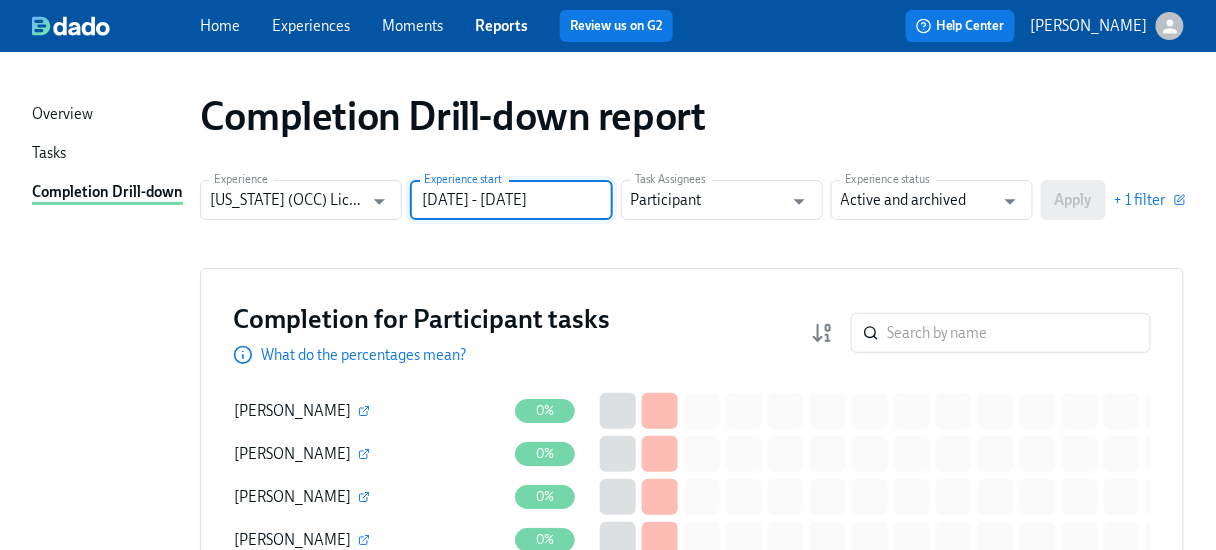 click on "[DATE] - [DATE]" at bounding box center [511, 200] 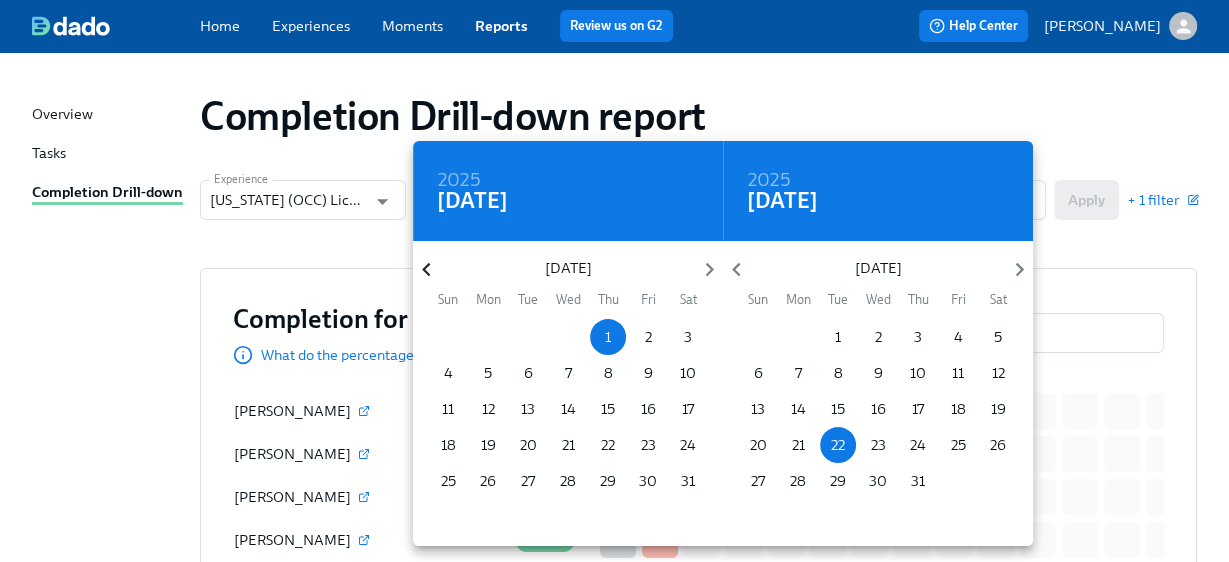 click 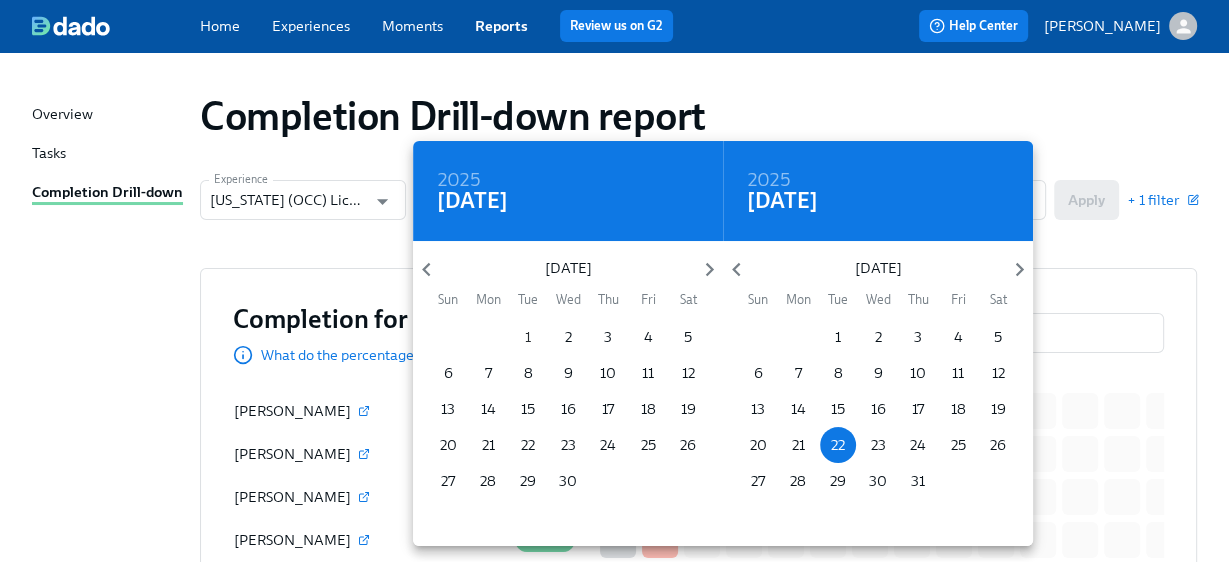 click on "1" at bounding box center [528, 337] 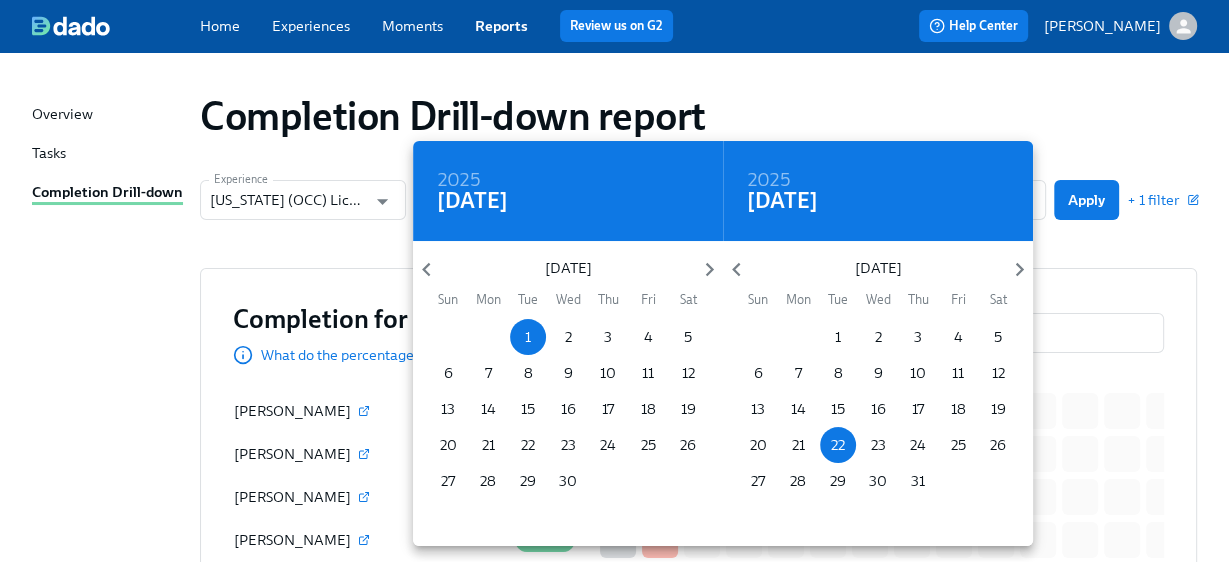 click at bounding box center [614, 281] 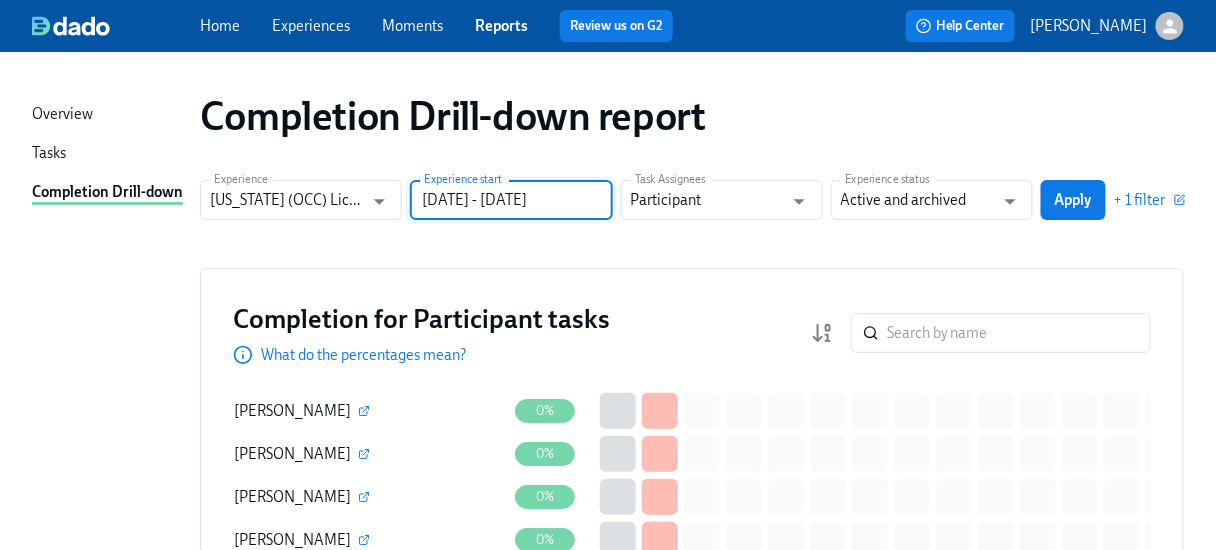 click on "2025 Tue, Apr [DATE] Mon Tue Wed Thu Fri Sat 30 31 1 2 3 4 5 6 7 8 9 10 11 12 13 14 15 16 17 18 19 20 21 22 23 24 25 26 27 28 29 30 1 [DATE] Tue, [DATE] [DATE] Mon Tue Wed Thu Fri Sat 29 30 1 2 3 4 5 6 7 8 9 10 11 12 13 14 15 16 17 18 19 20 21 22 23 24 25 26 27 28 29 30 31 1 2" at bounding box center [608, 275] 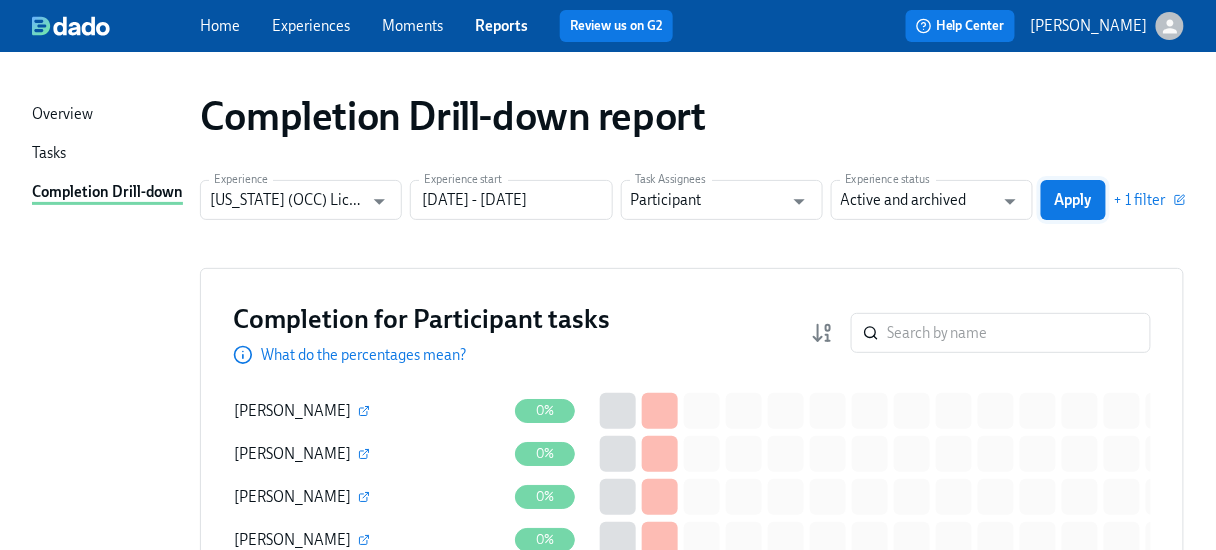 click on "Apply" at bounding box center (1073, 200) 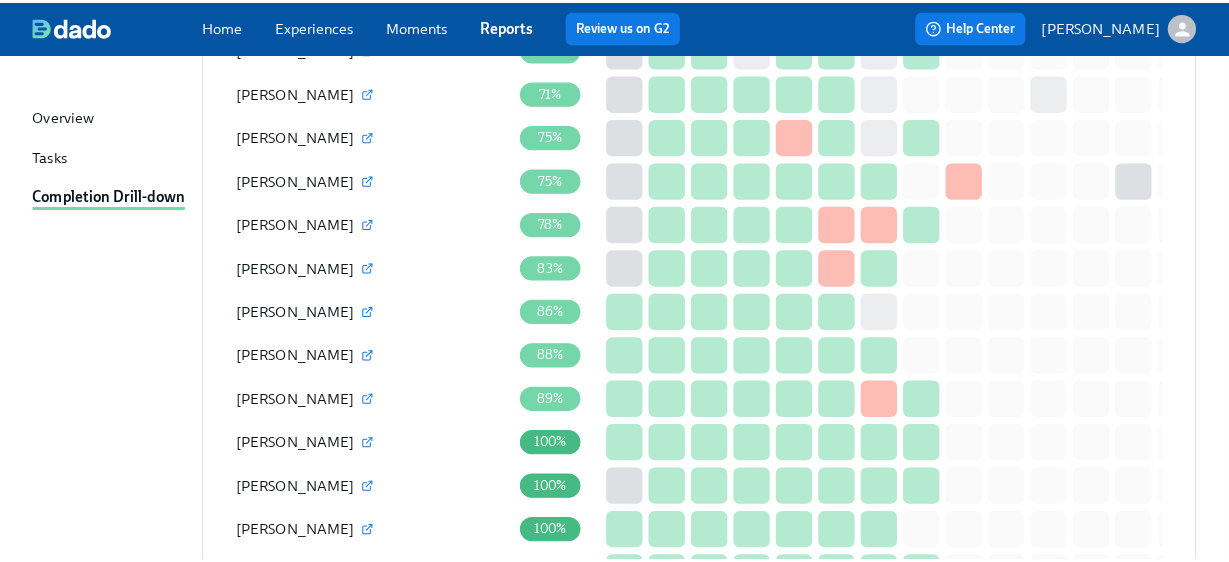 scroll, scrollTop: 2947, scrollLeft: 0, axis: vertical 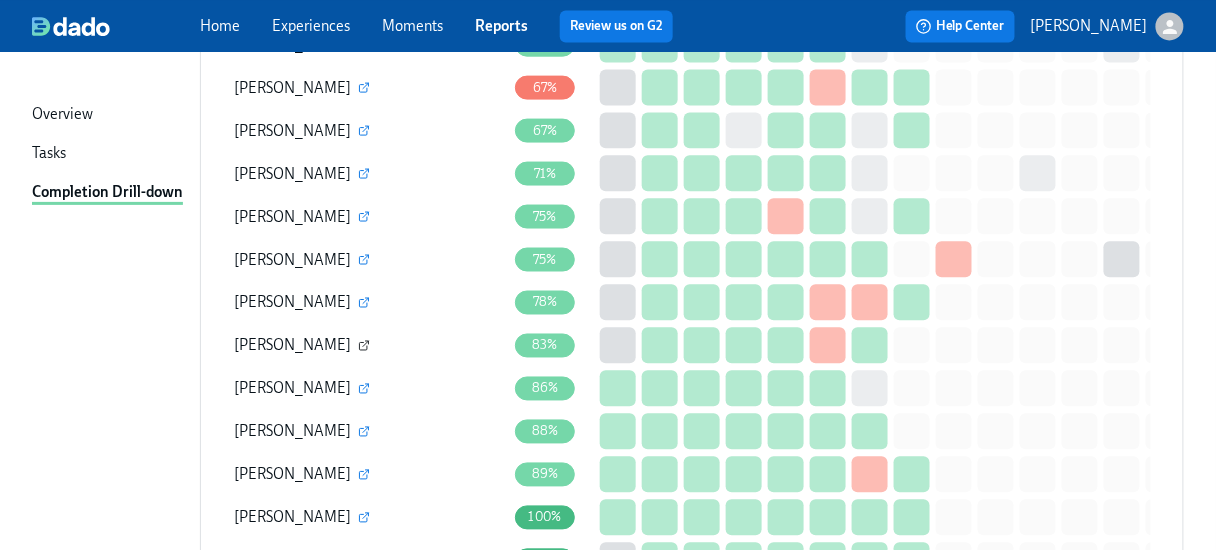click 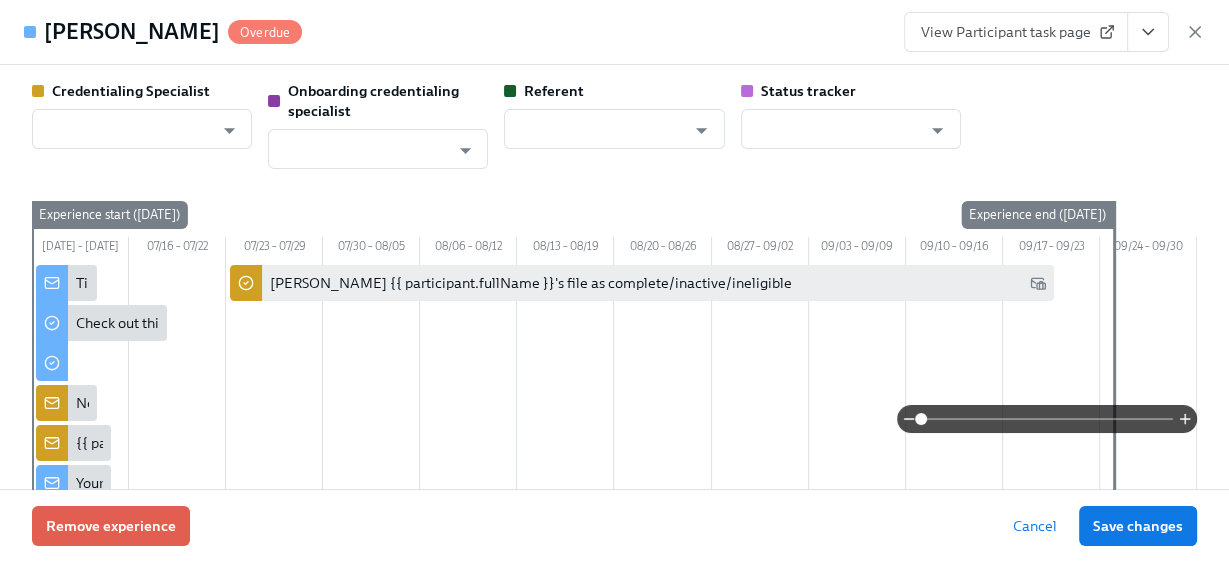 type on "[PERSON_NAME]" 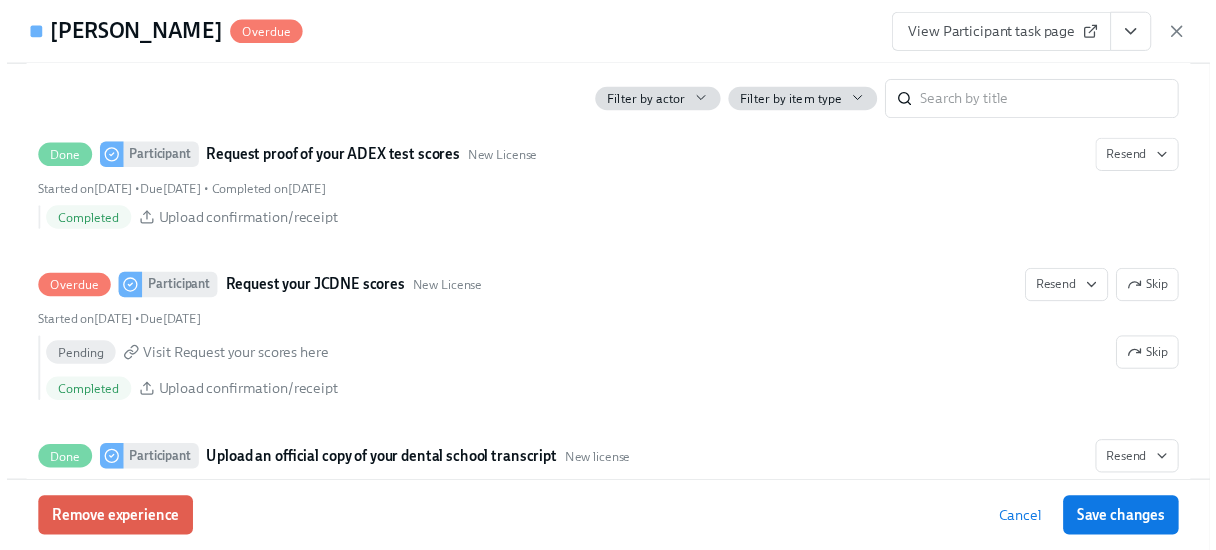 scroll, scrollTop: 3200, scrollLeft: 0, axis: vertical 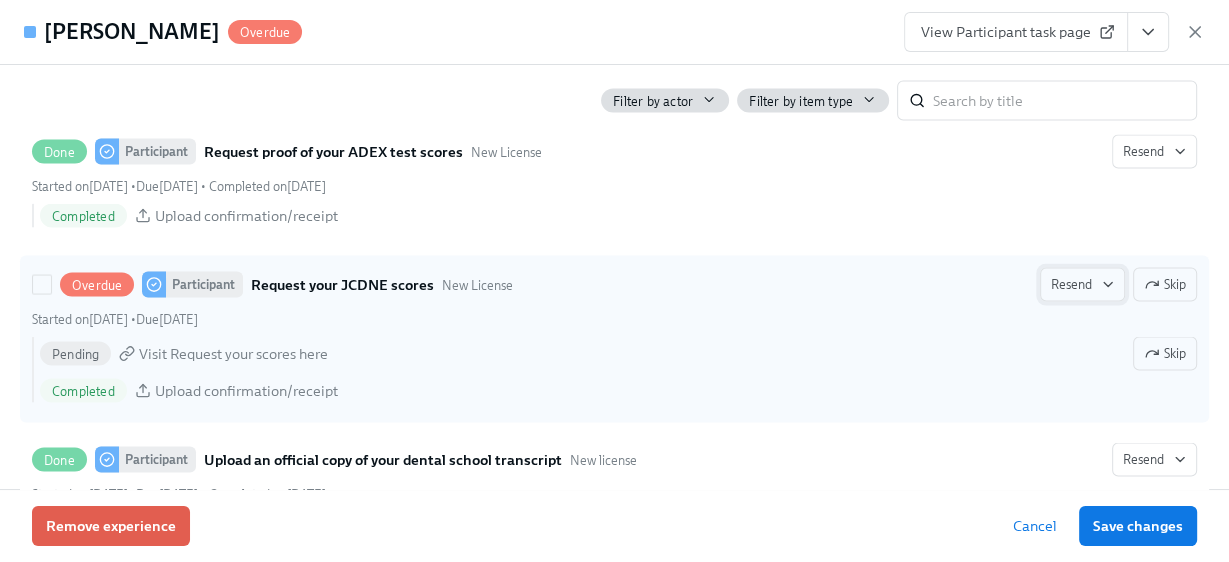 click on "Resend" at bounding box center [1082, 285] 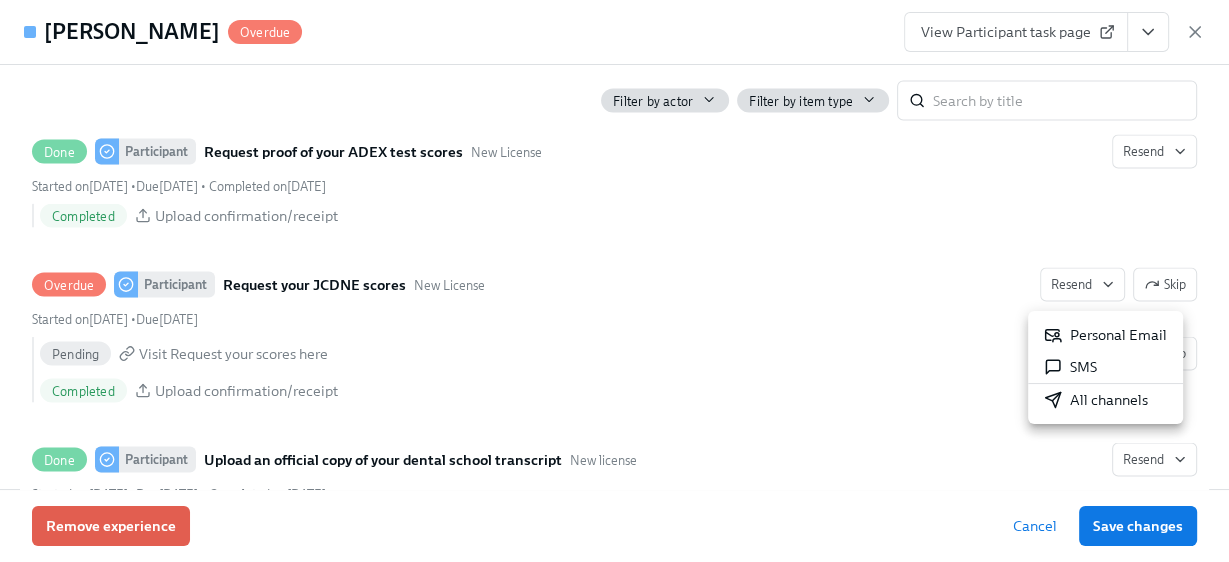 click on "Personal Email" at bounding box center (1105, 335) 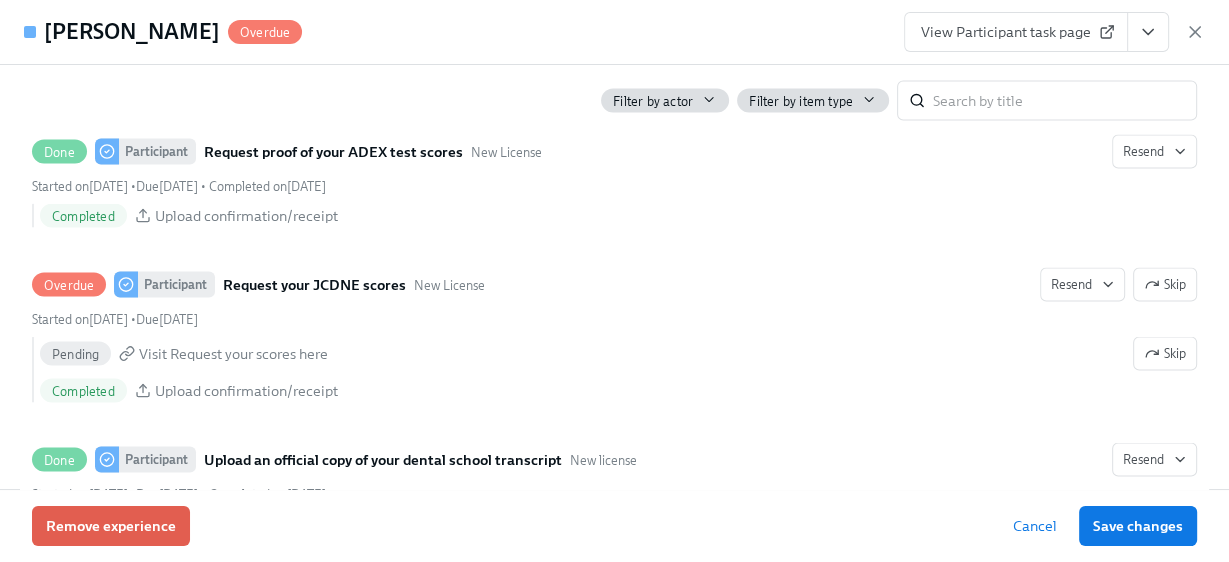 click on "View Participant task page" at bounding box center [1054, 32] 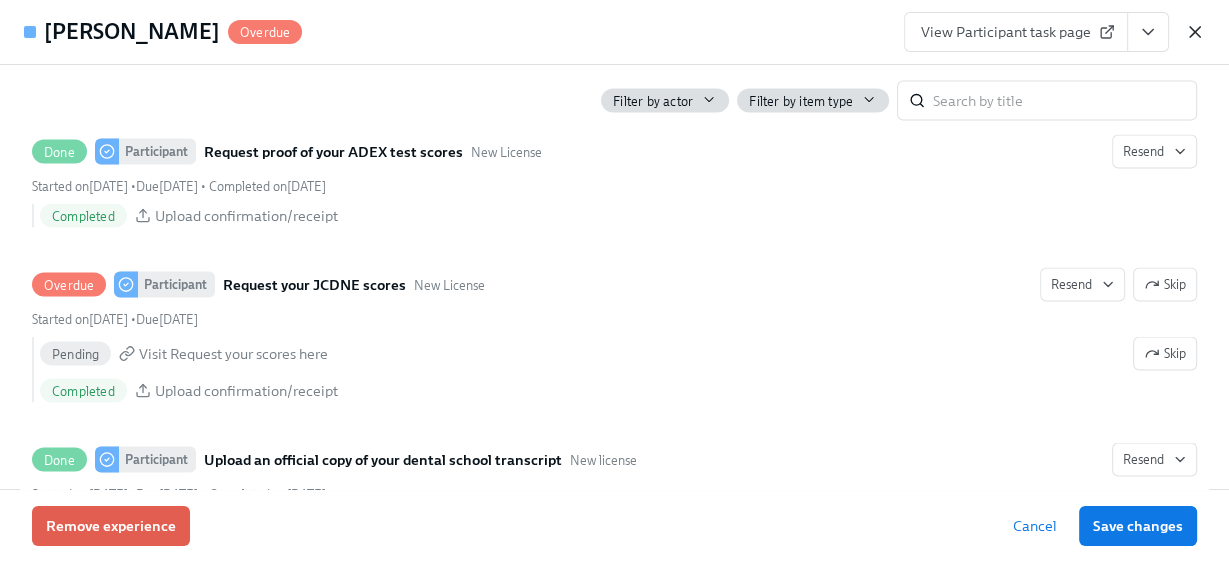 click 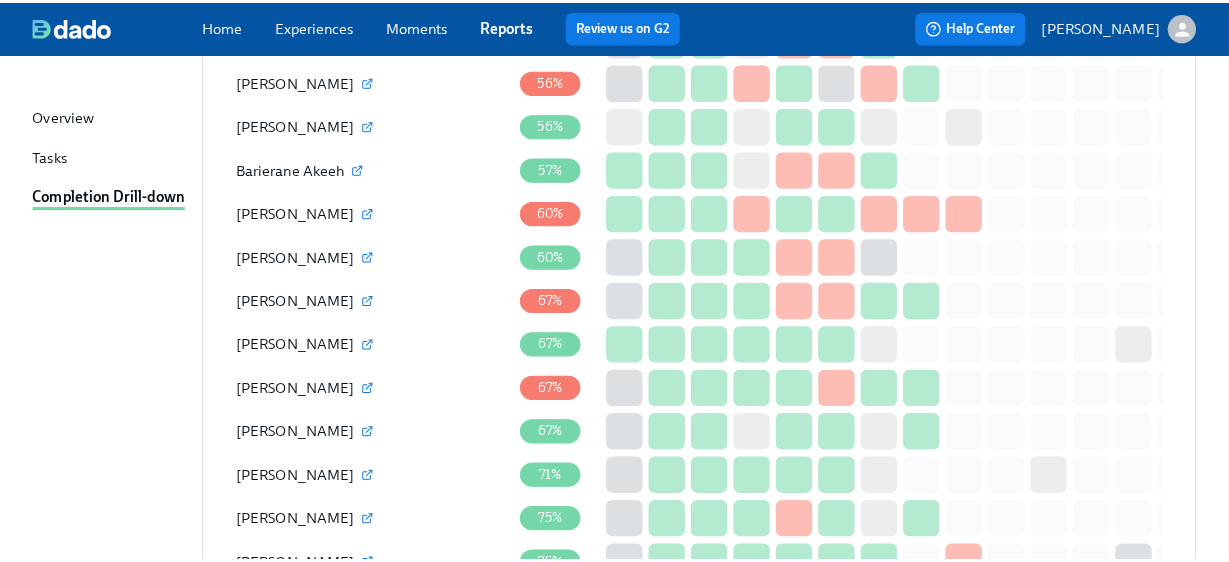 scroll, scrollTop: 2627, scrollLeft: 0, axis: vertical 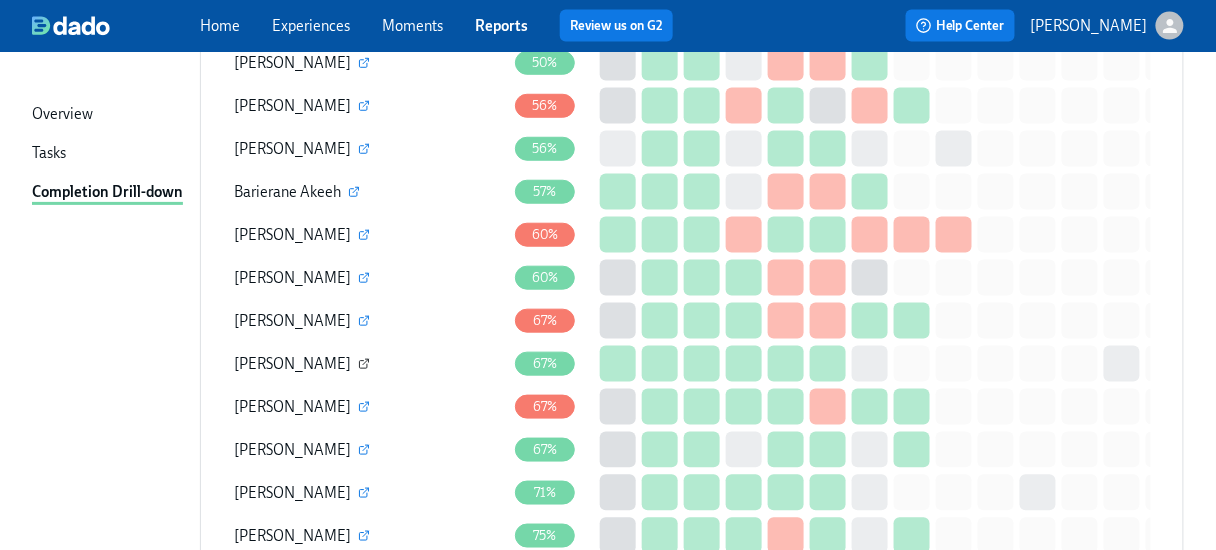 click 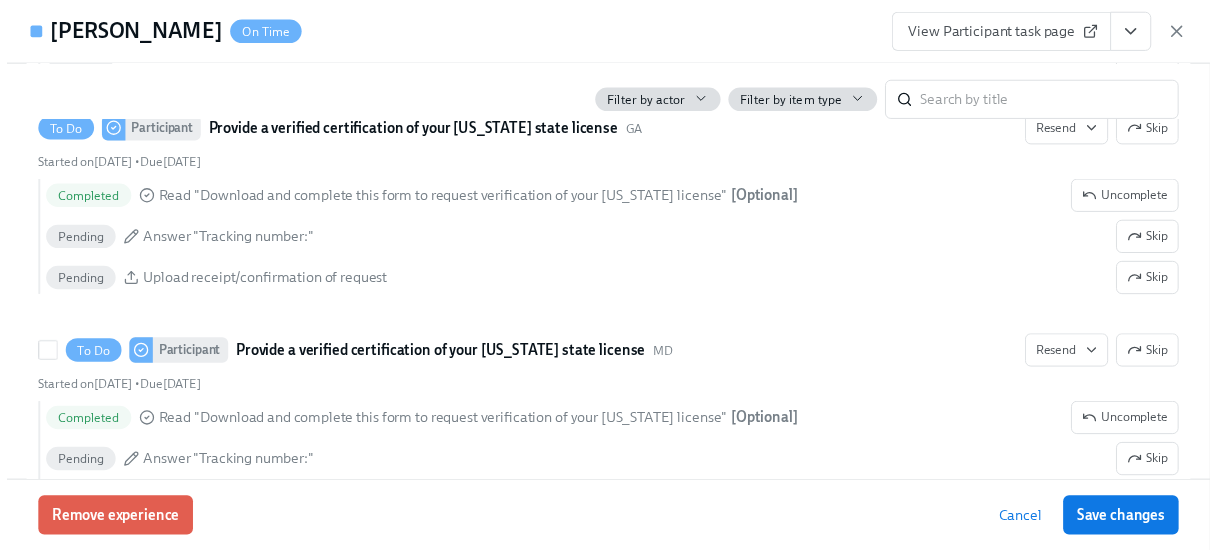 scroll, scrollTop: 3840, scrollLeft: 0, axis: vertical 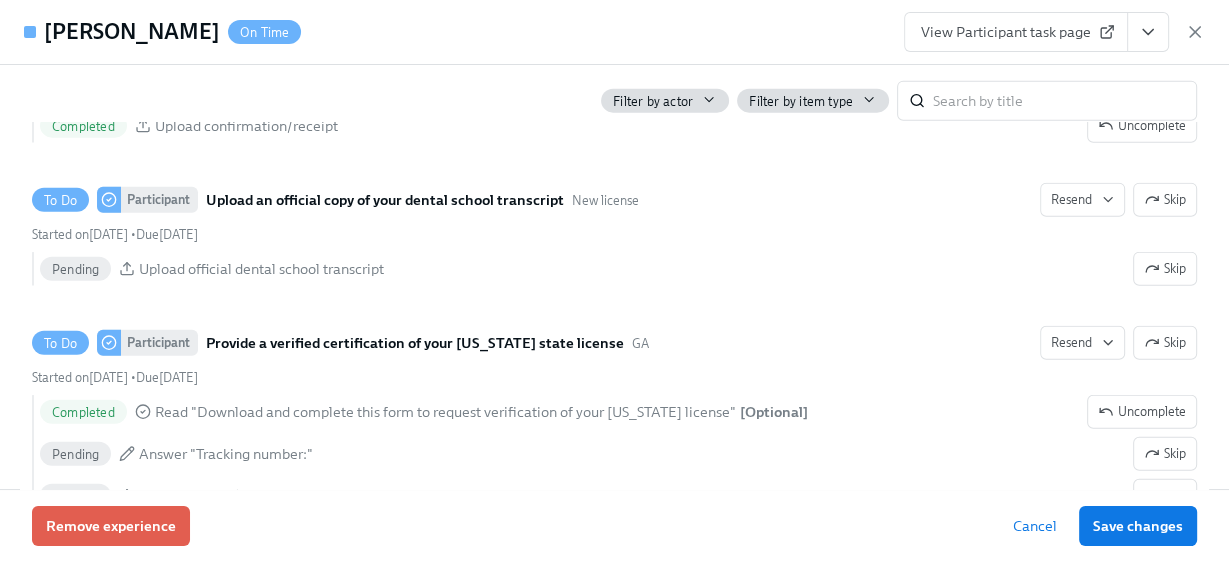 click on "[PERSON_NAME] On Time View Participant task page" at bounding box center (614, 32) 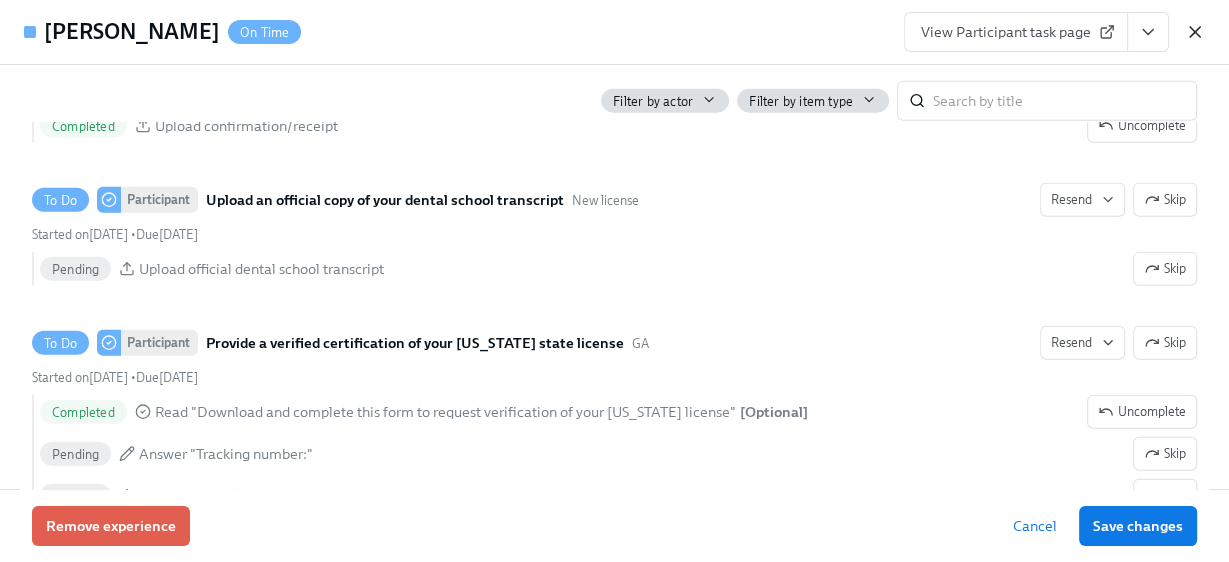click 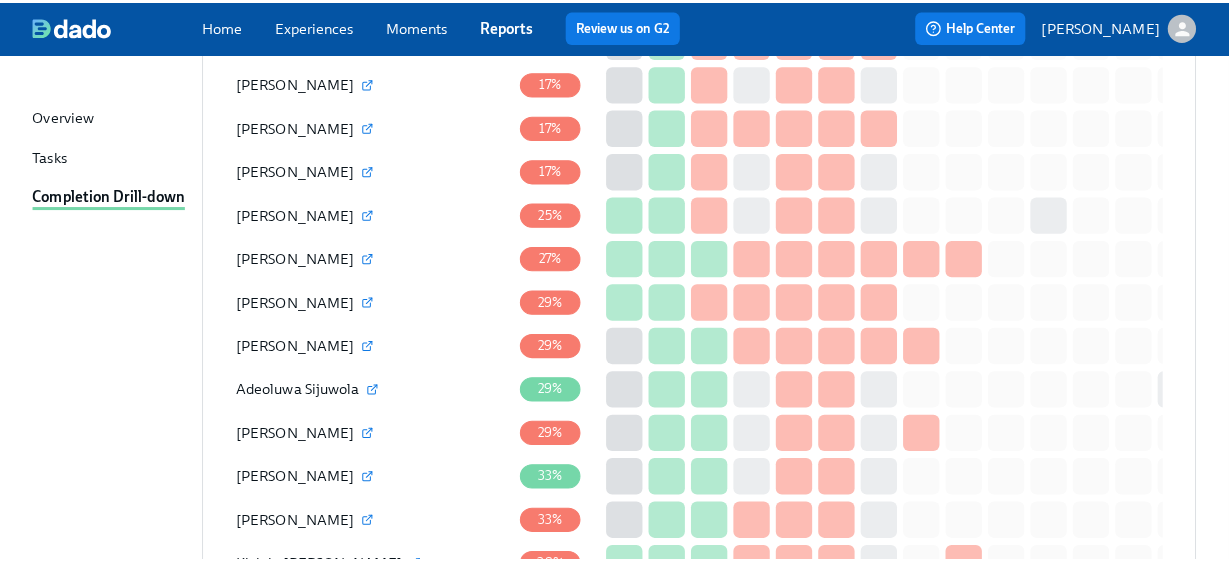 scroll, scrollTop: 2000, scrollLeft: 0, axis: vertical 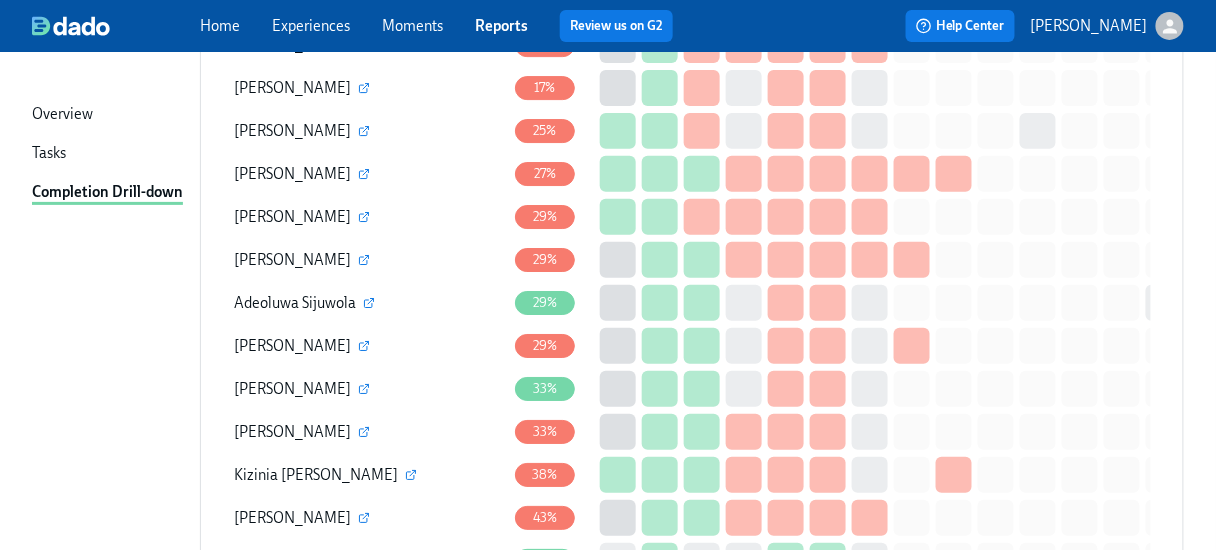 drag, startPoint x: 327, startPoint y: 386, endPoint x: 296, endPoint y: 409, distance: 38.600517 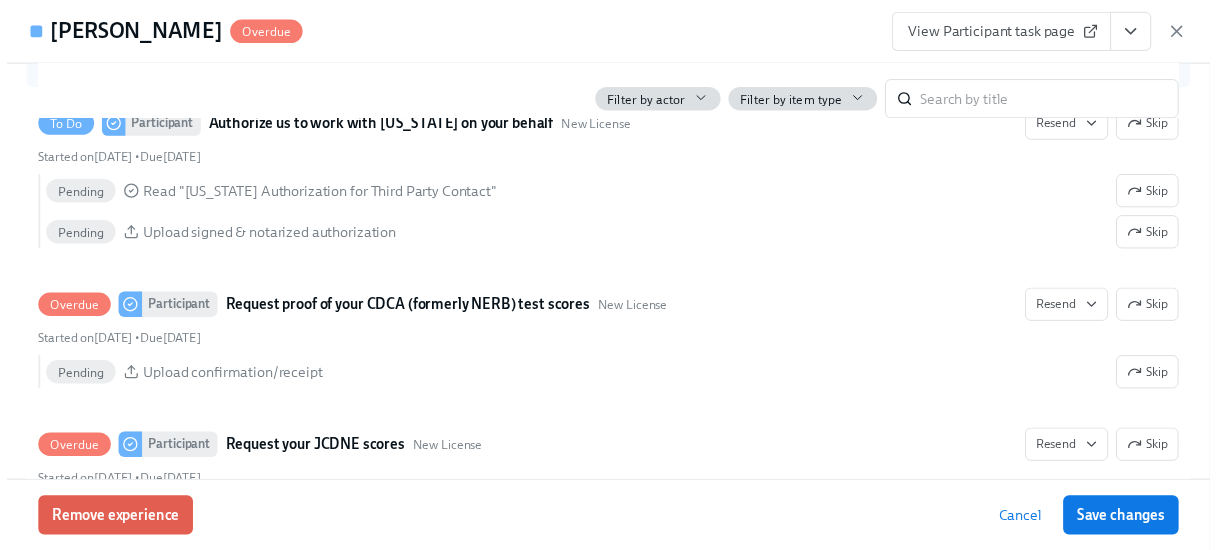 scroll, scrollTop: 2960, scrollLeft: 0, axis: vertical 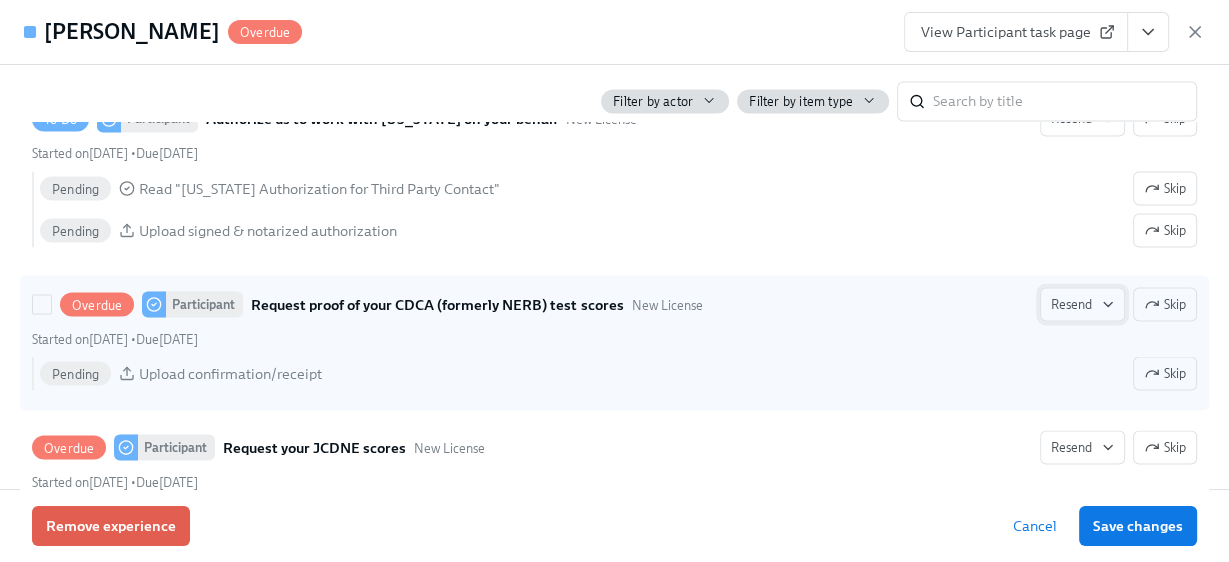 click on "Resend" at bounding box center (1082, 304) 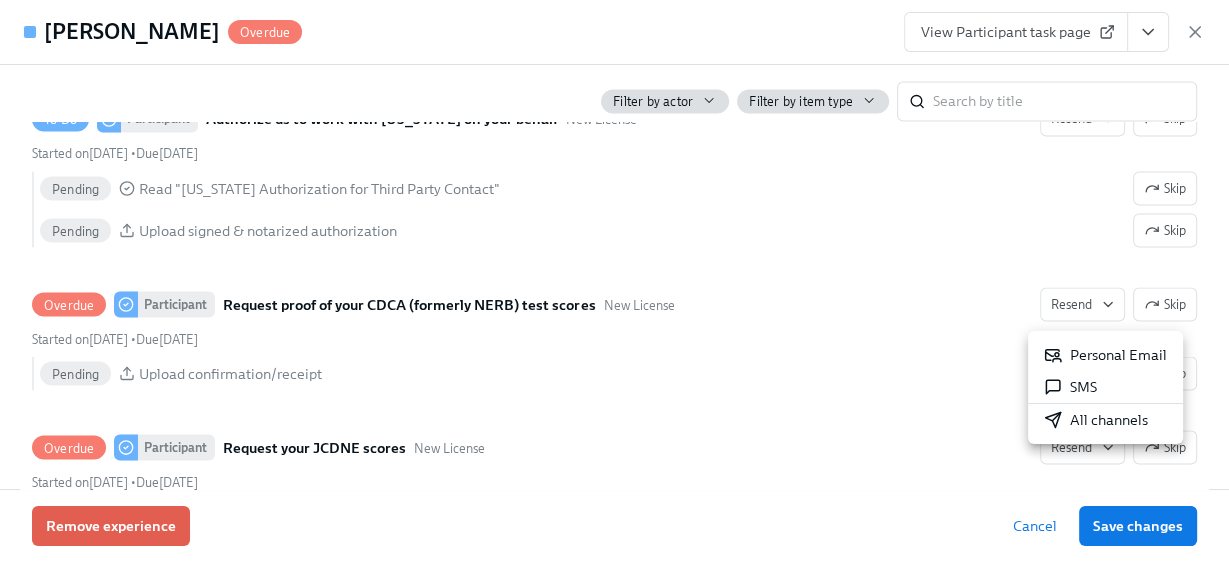 click on "Personal Email" at bounding box center [1105, 355] 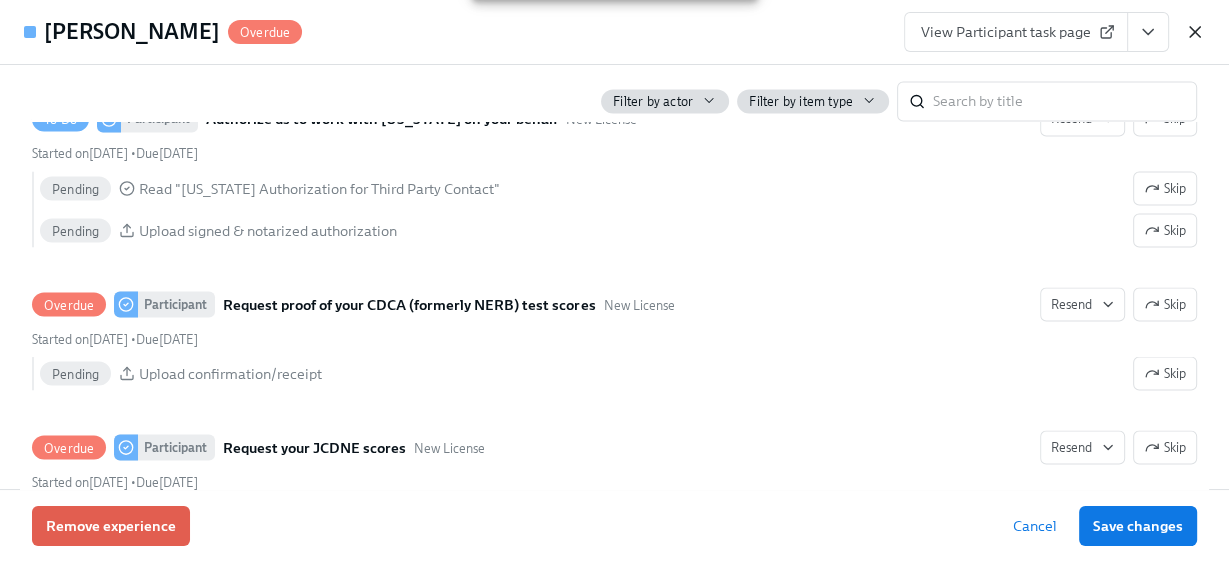 click 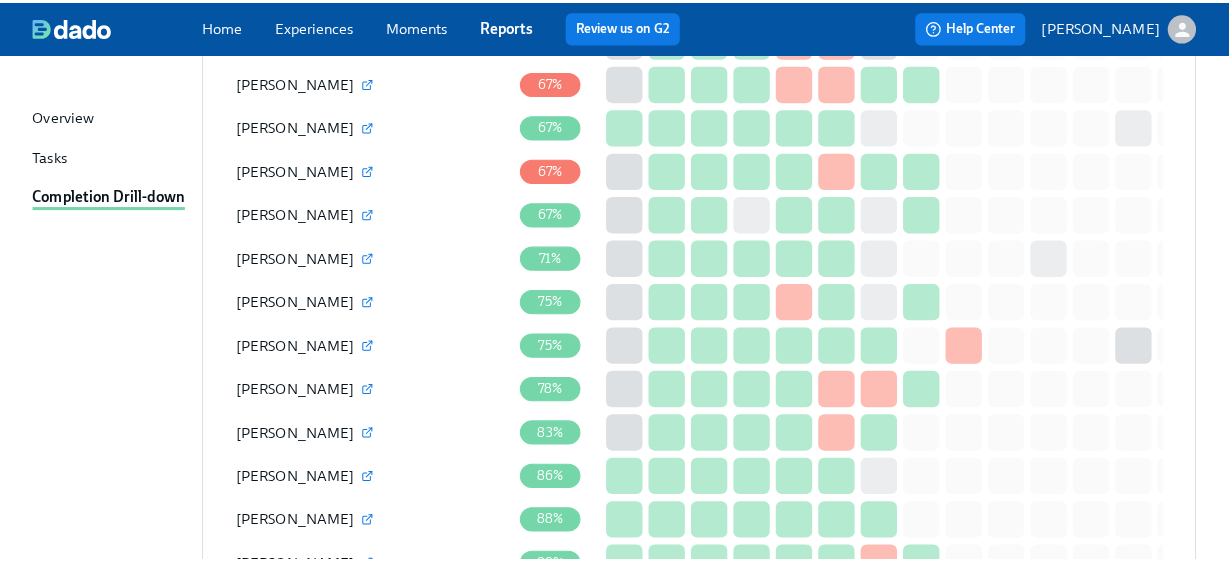 scroll, scrollTop: 2707, scrollLeft: 0, axis: vertical 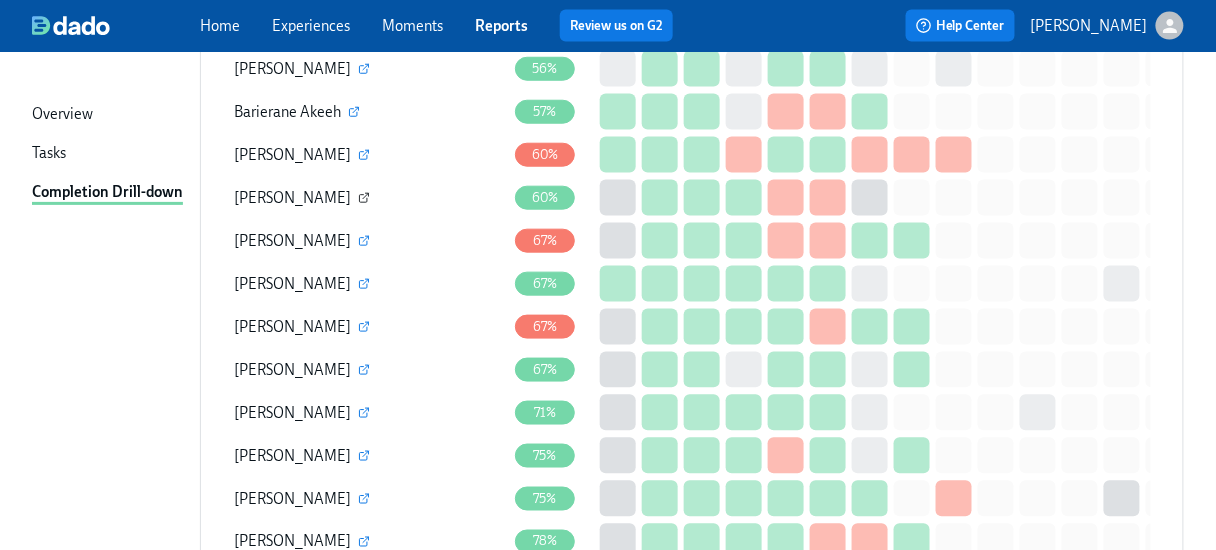 click 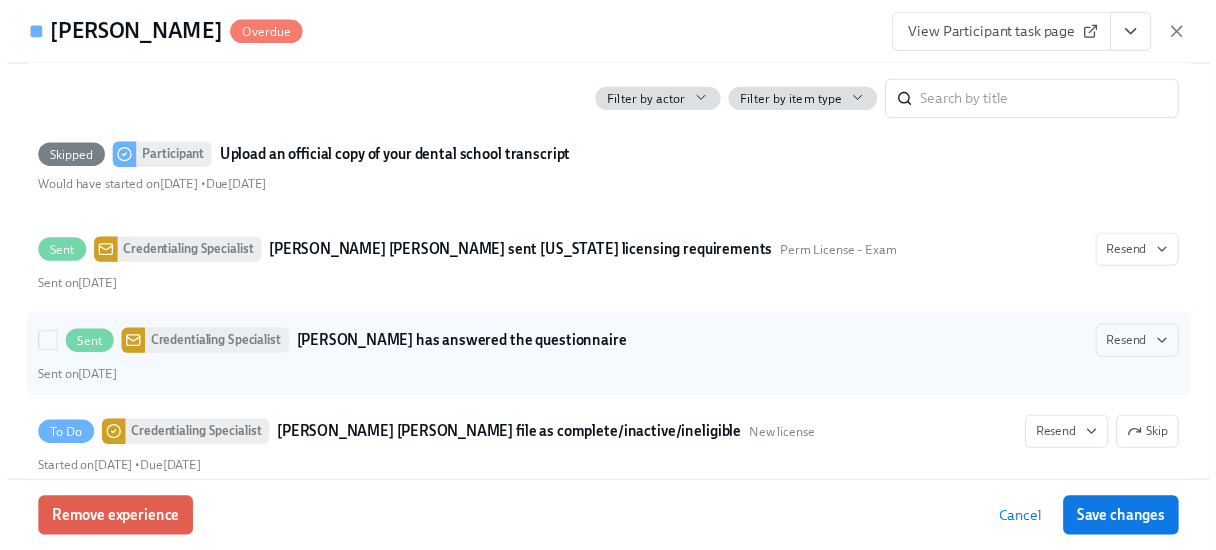 scroll, scrollTop: 3440, scrollLeft: 0, axis: vertical 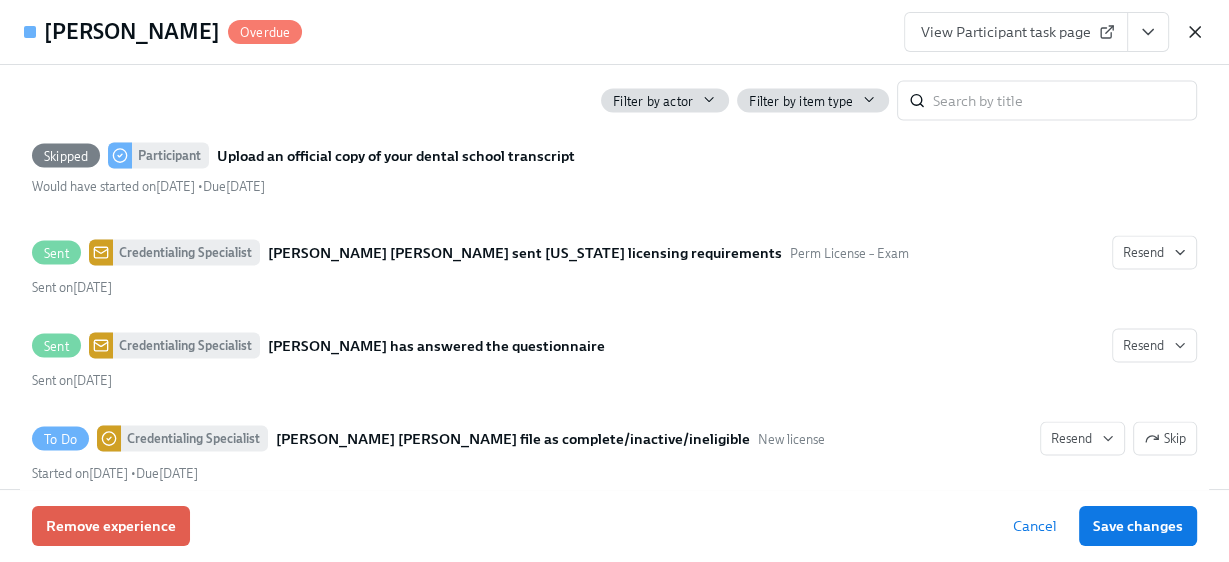 click 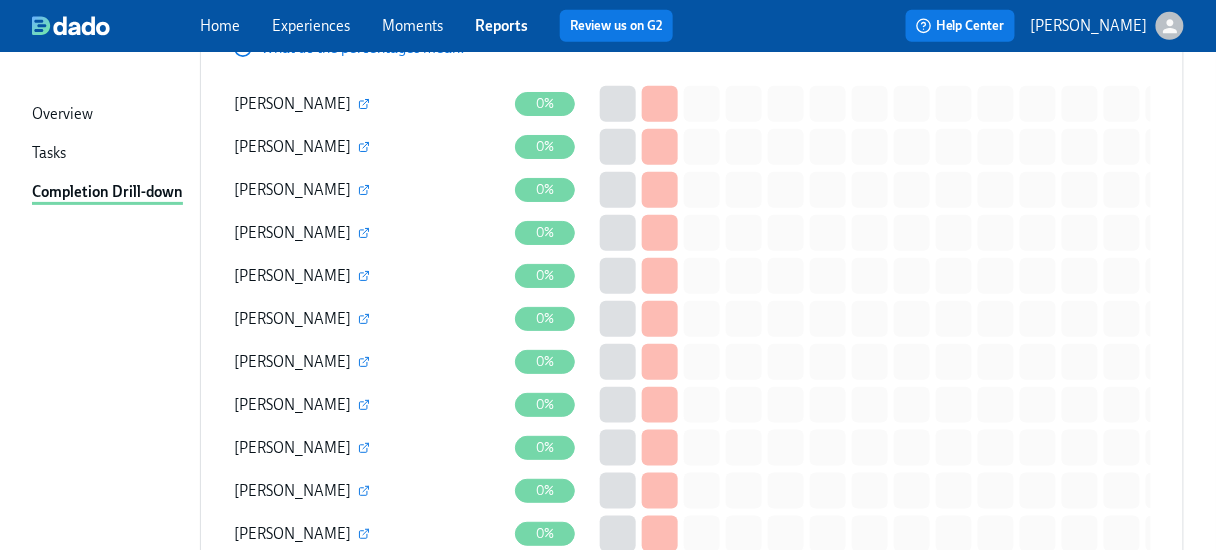 scroll, scrollTop: 0, scrollLeft: 0, axis: both 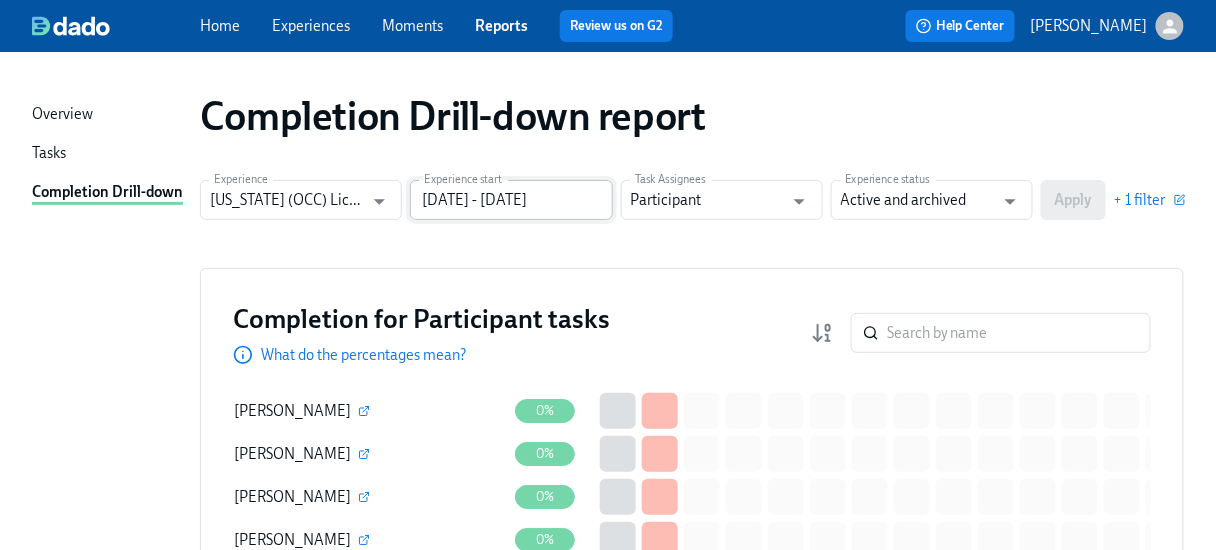 click on "[DATE] - [DATE]" at bounding box center (511, 200) 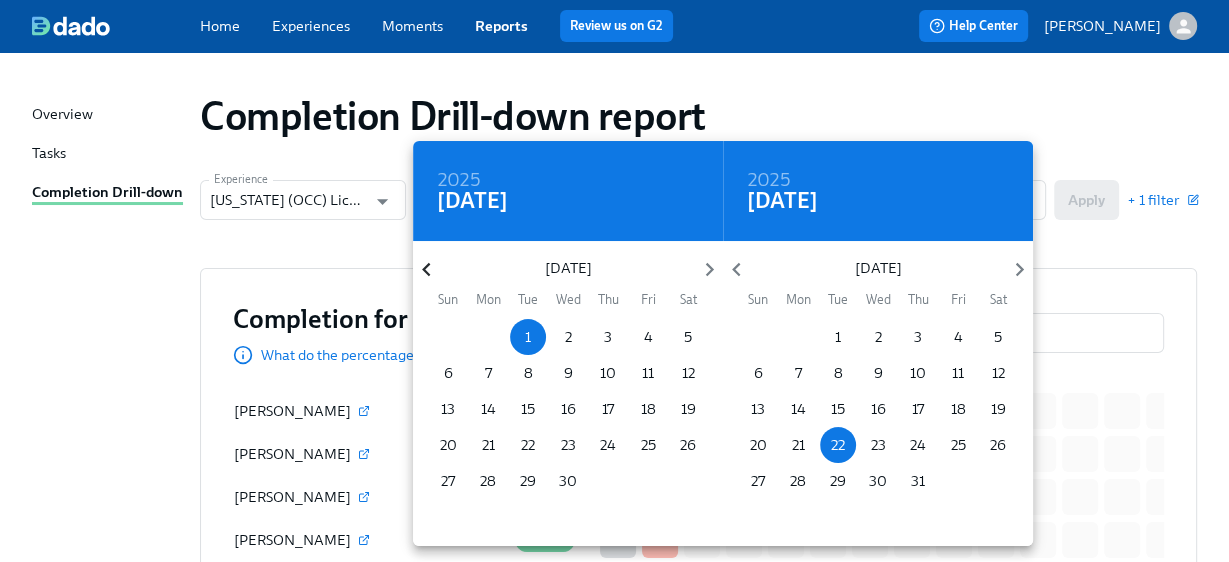 click 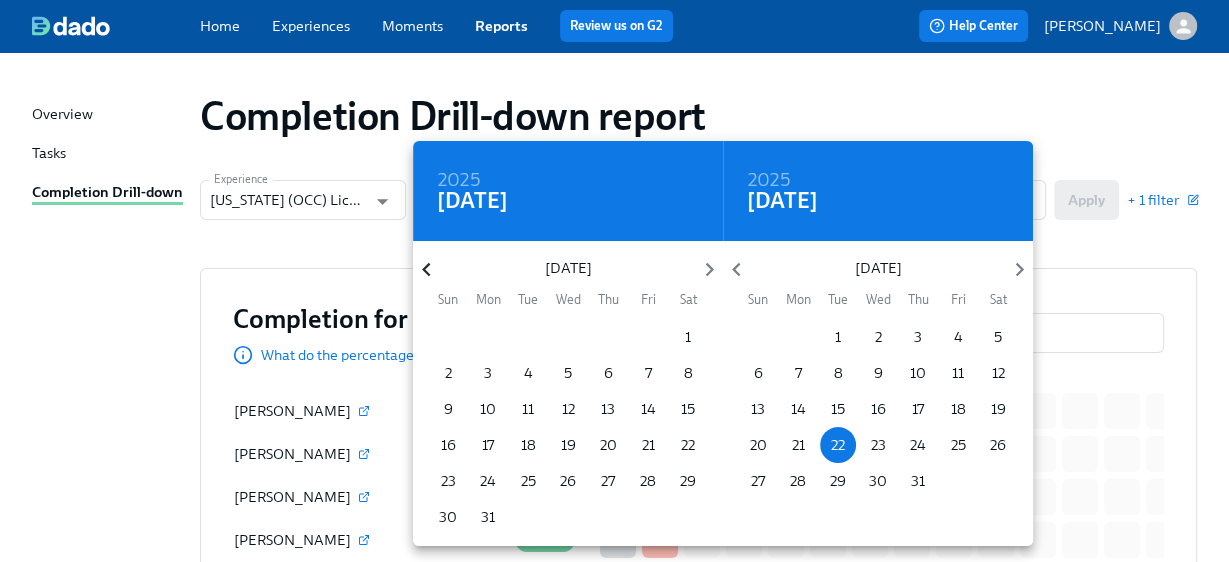 click 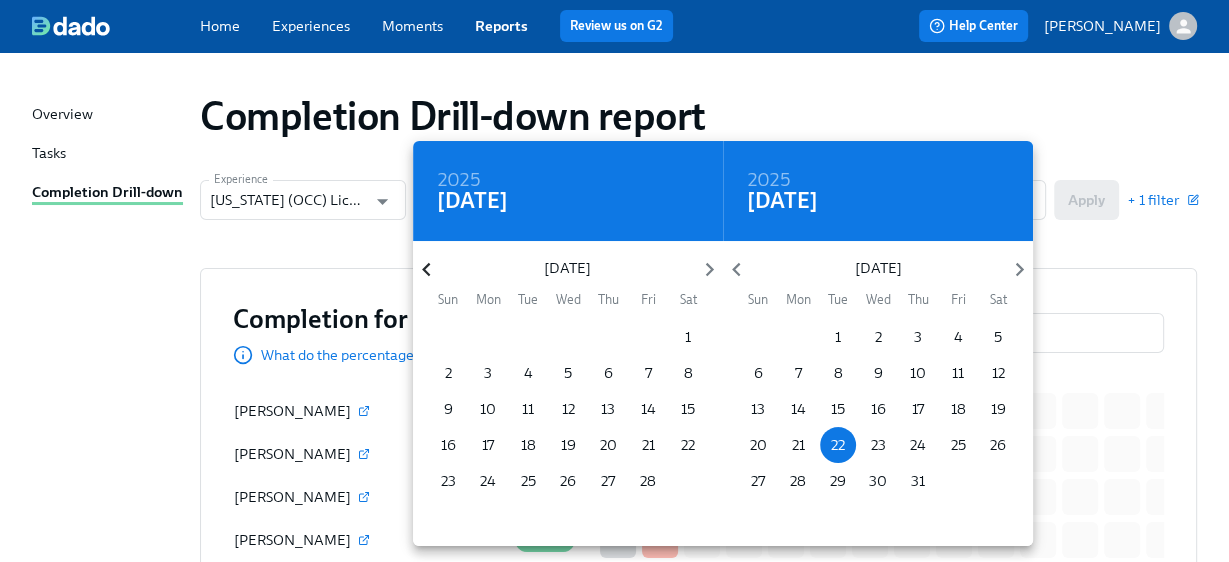 click 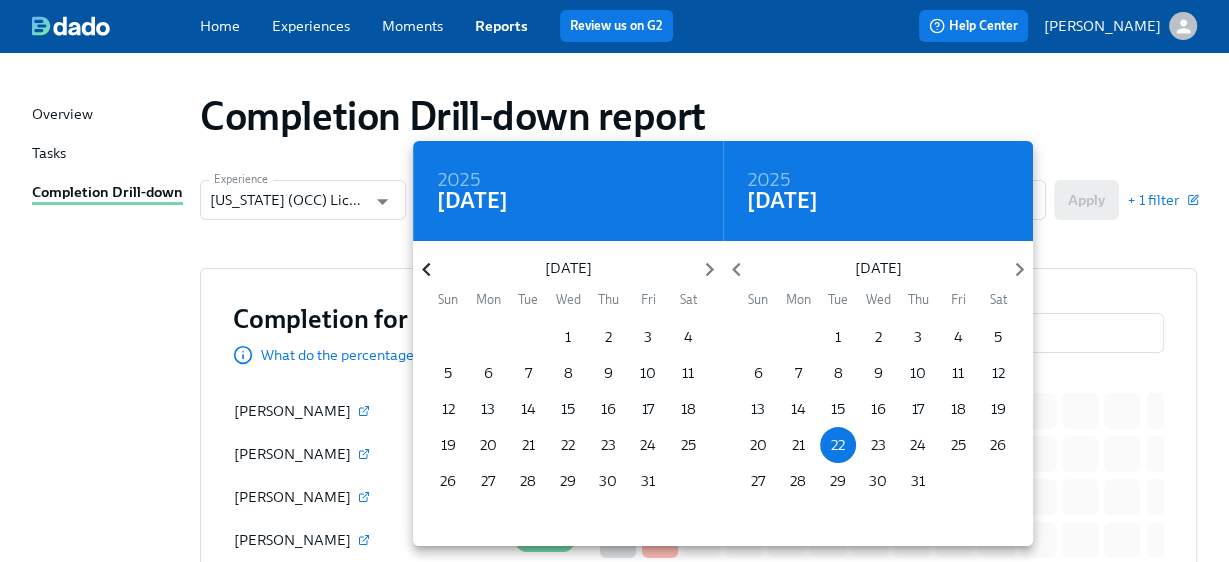 click 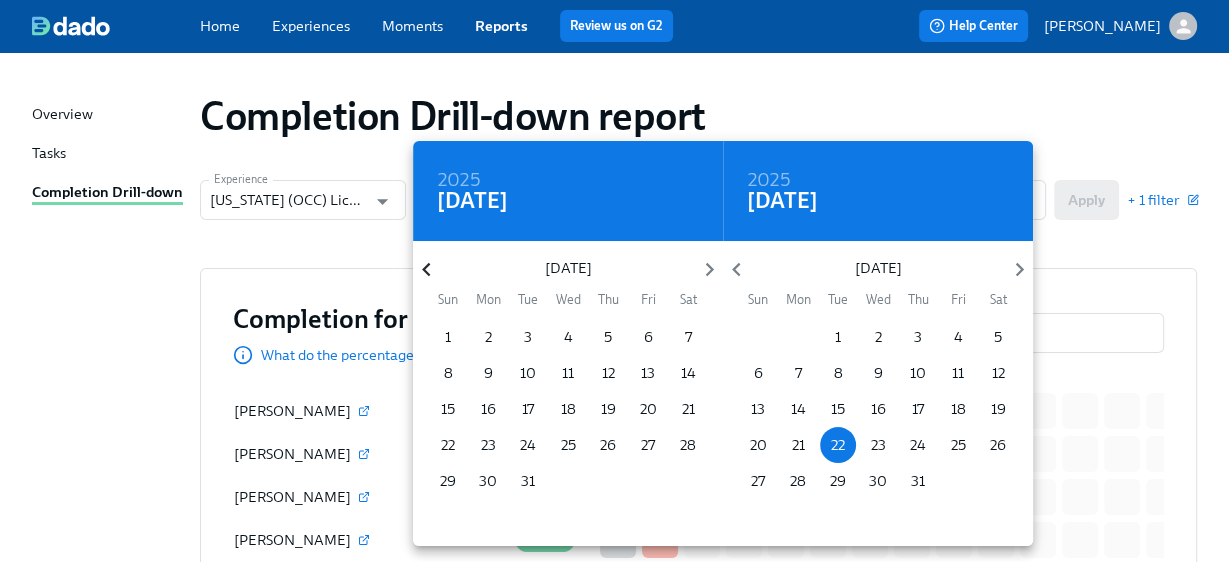 click 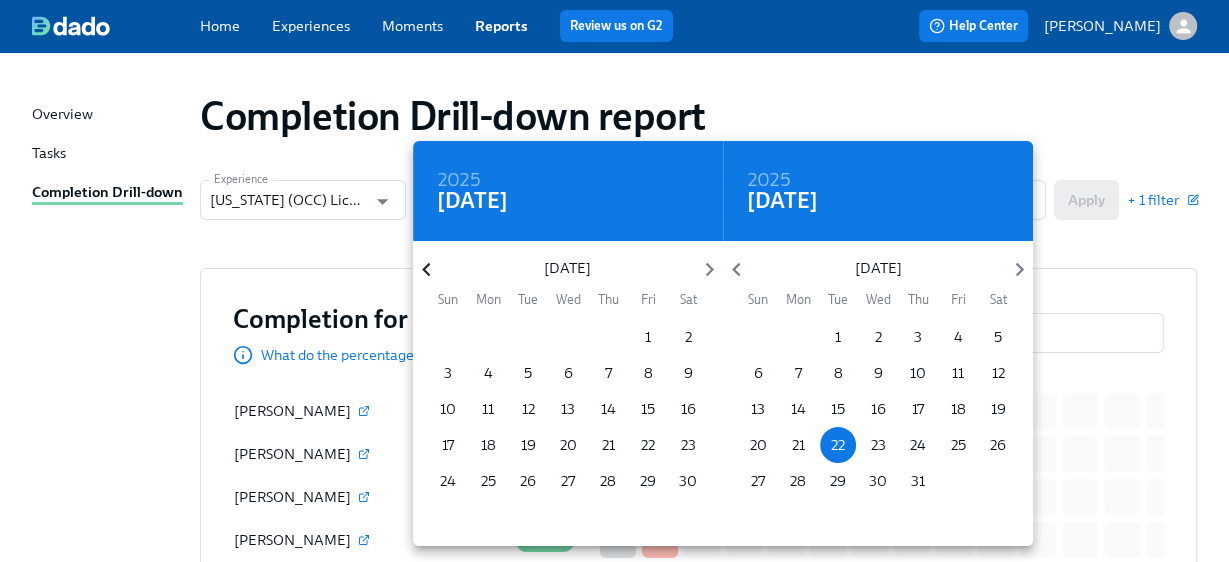 click 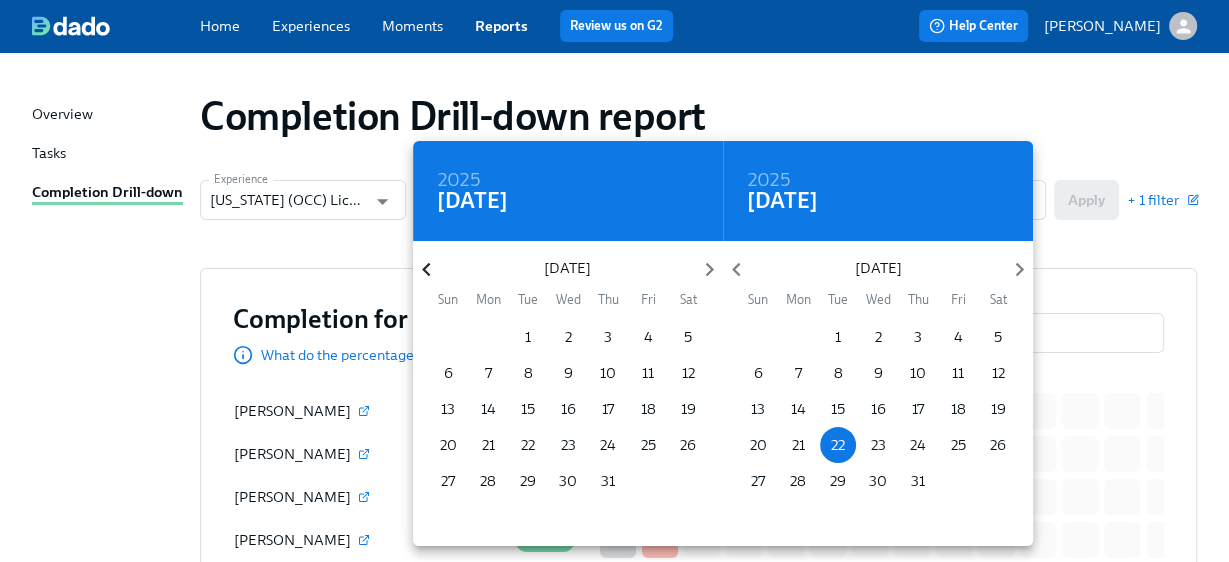 click 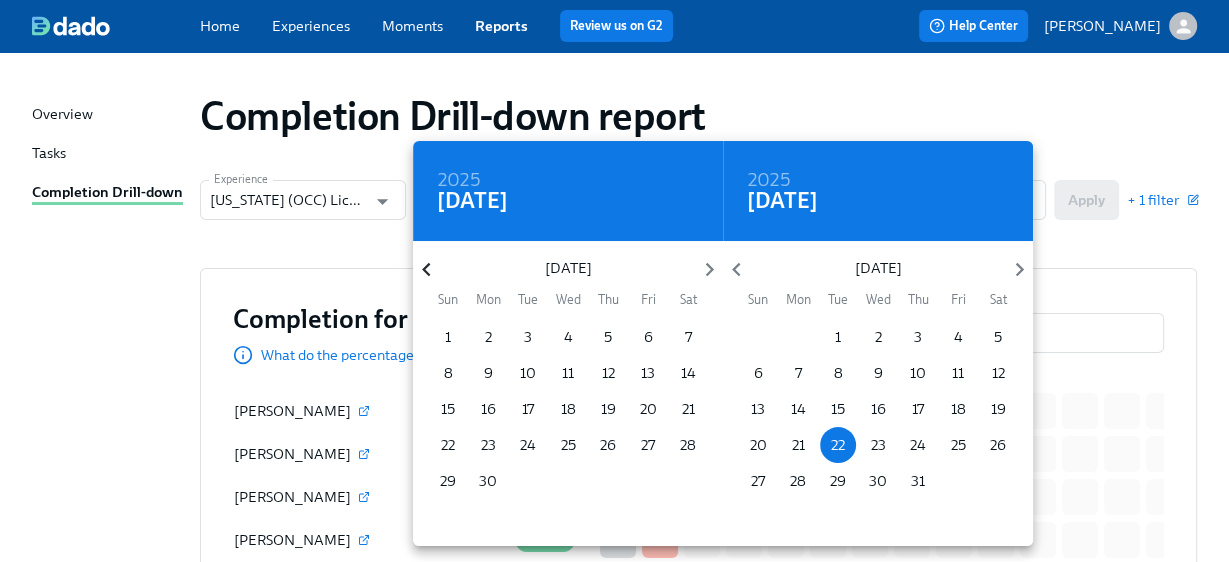 click 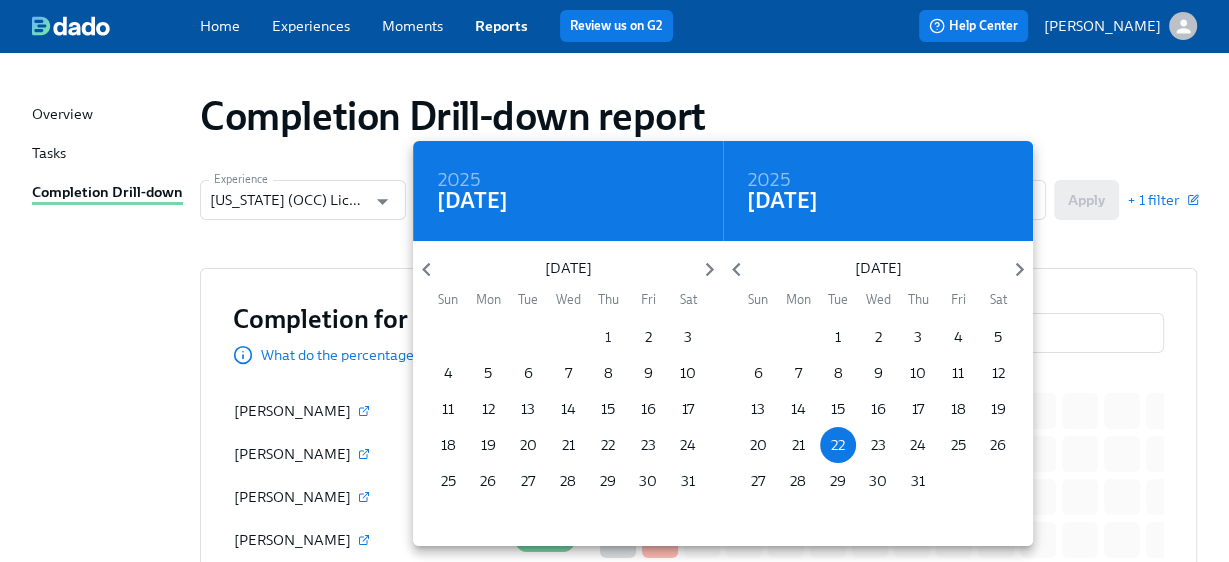 click on "1" at bounding box center [608, 337] 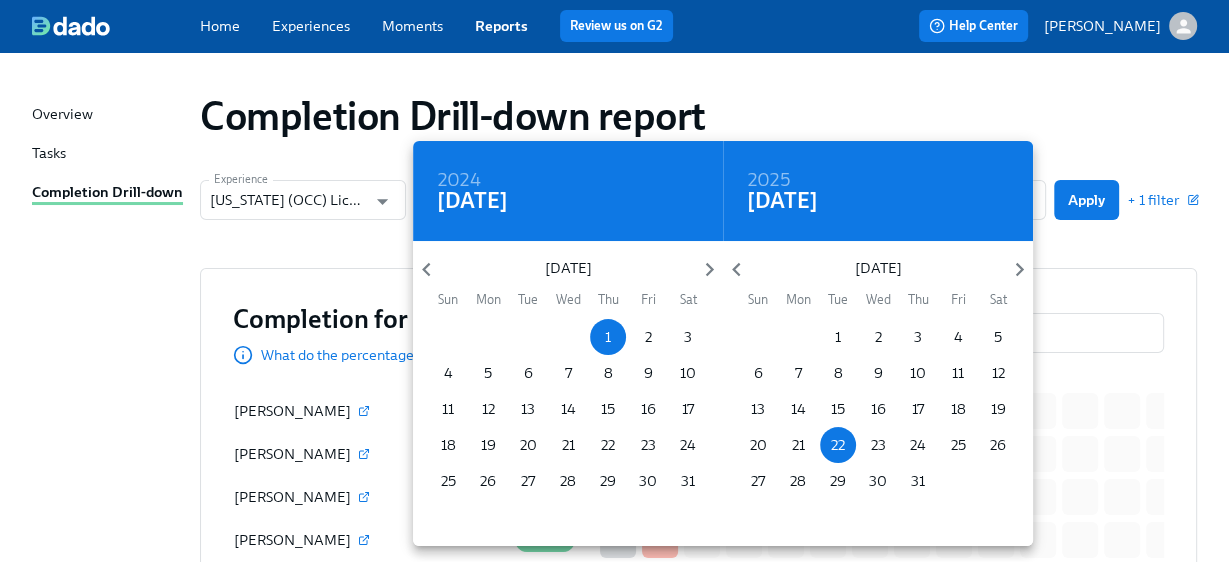 click at bounding box center (614, 281) 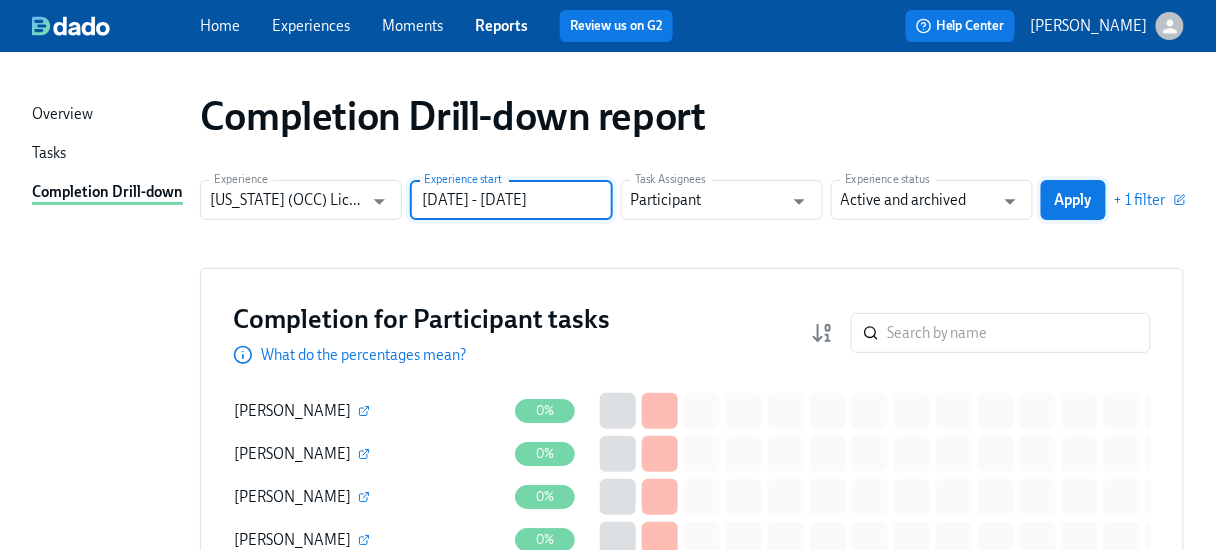 click on "Apply" at bounding box center (1073, 200) 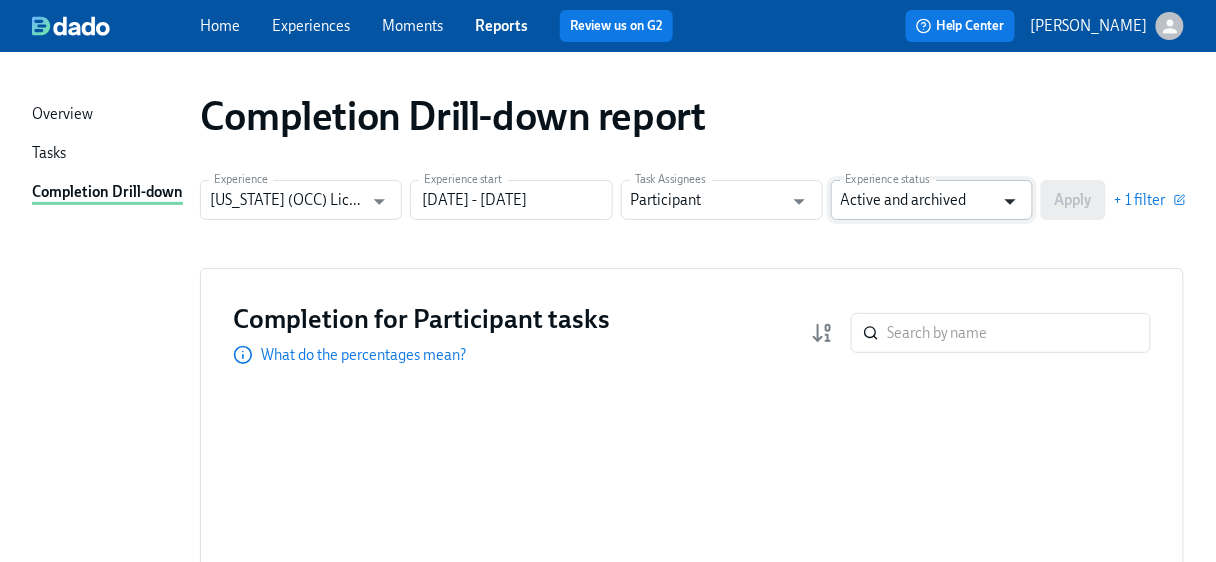 click at bounding box center (1010, 201) 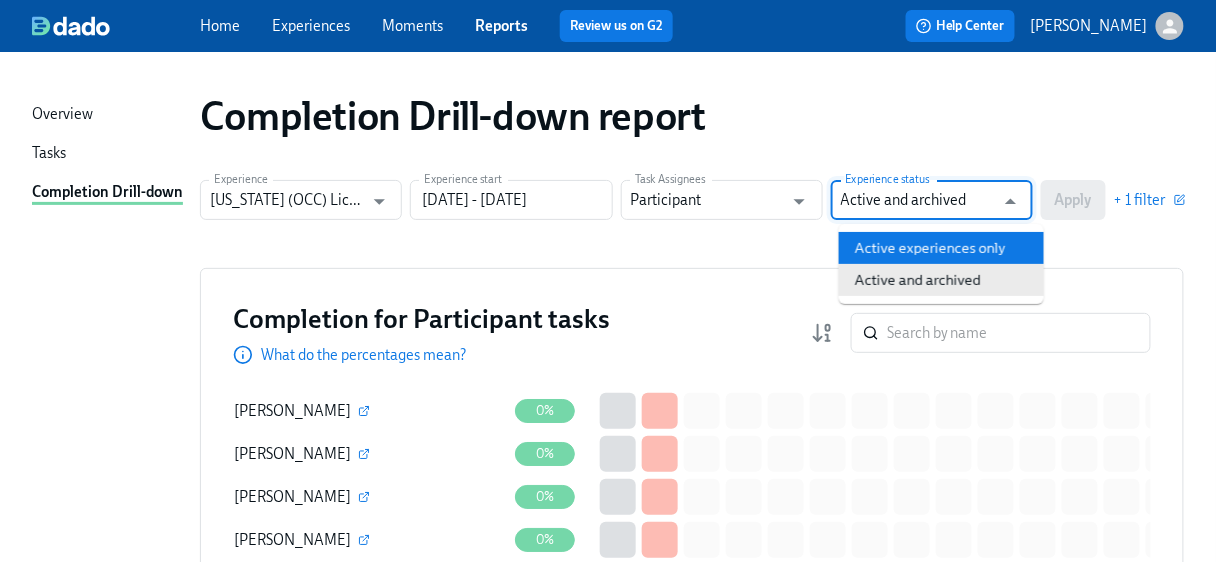 click on "Active experiences only" at bounding box center (941, 248) 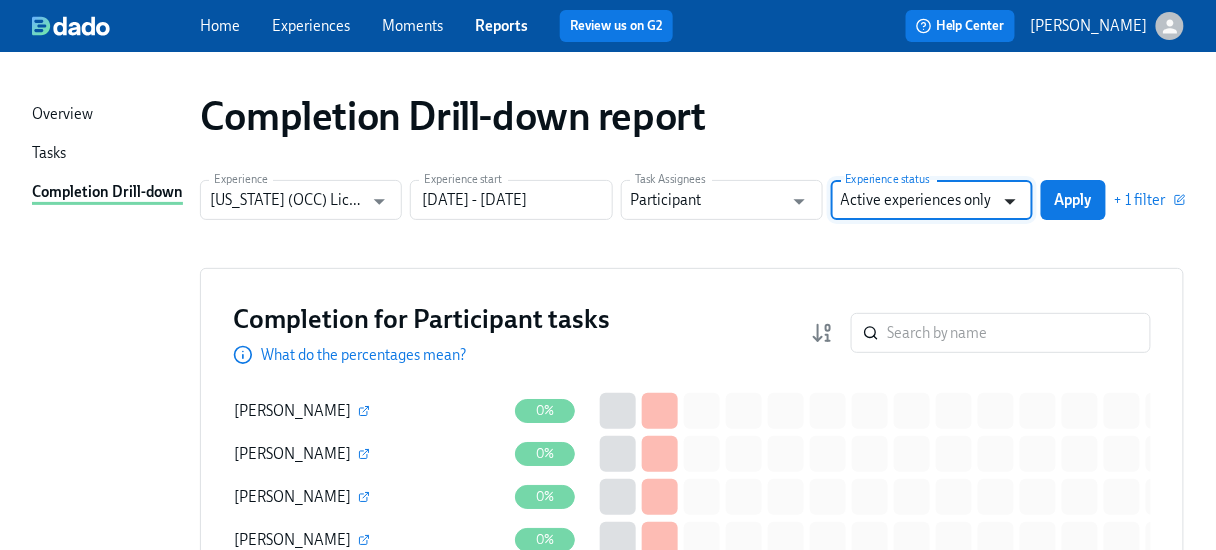 click 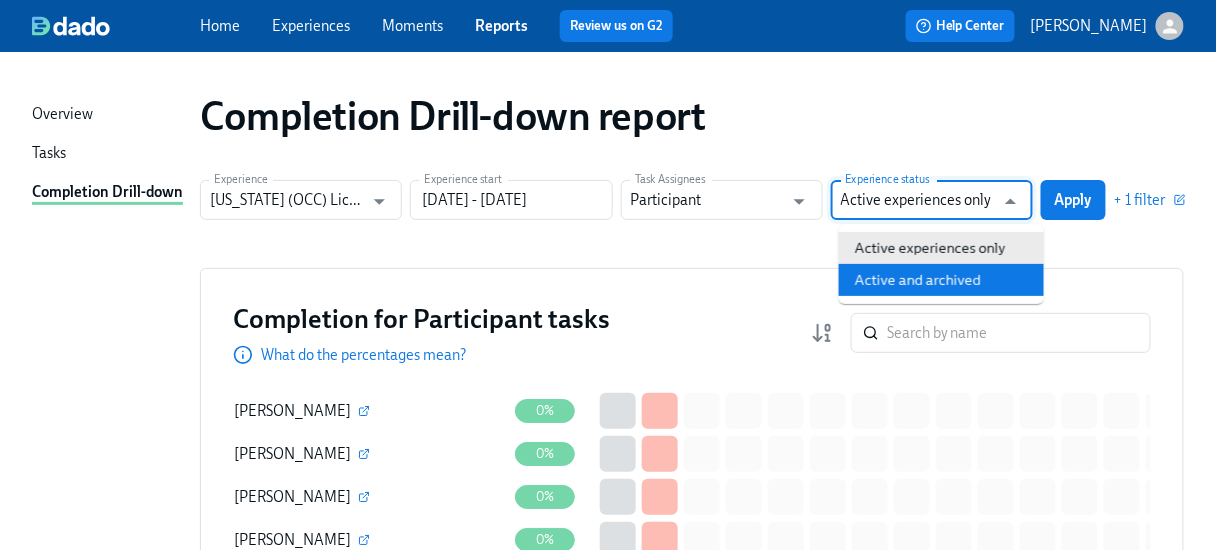 click on "Active and archived" at bounding box center [941, 280] 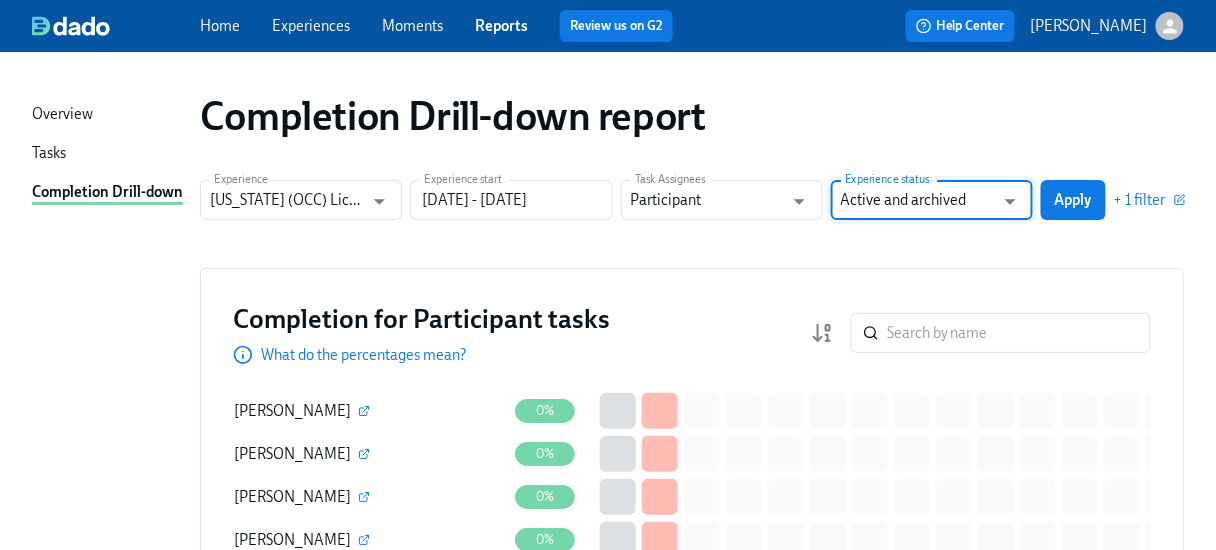 click on "Apply" at bounding box center (1073, 200) 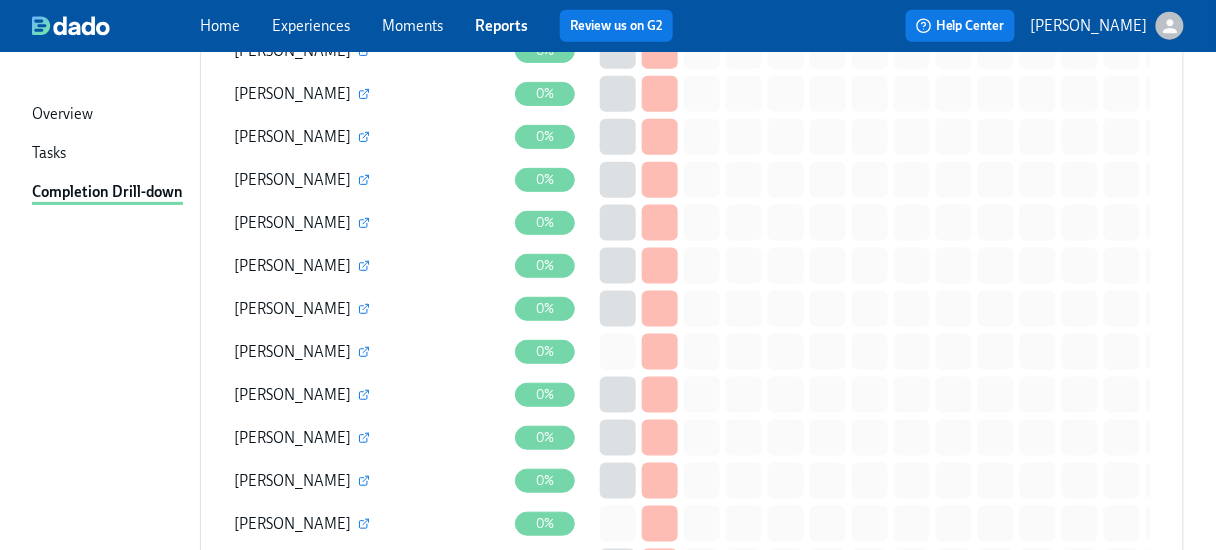 scroll, scrollTop: 4320, scrollLeft: 0, axis: vertical 